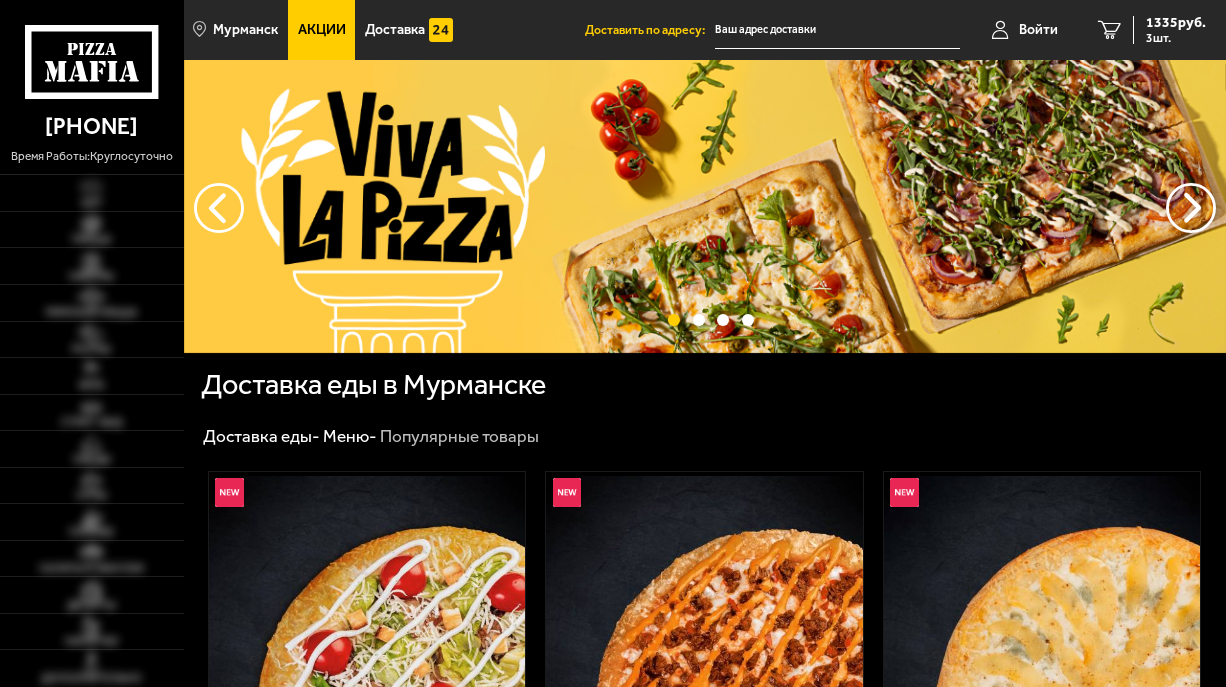 scroll, scrollTop: 0, scrollLeft: 0, axis: both 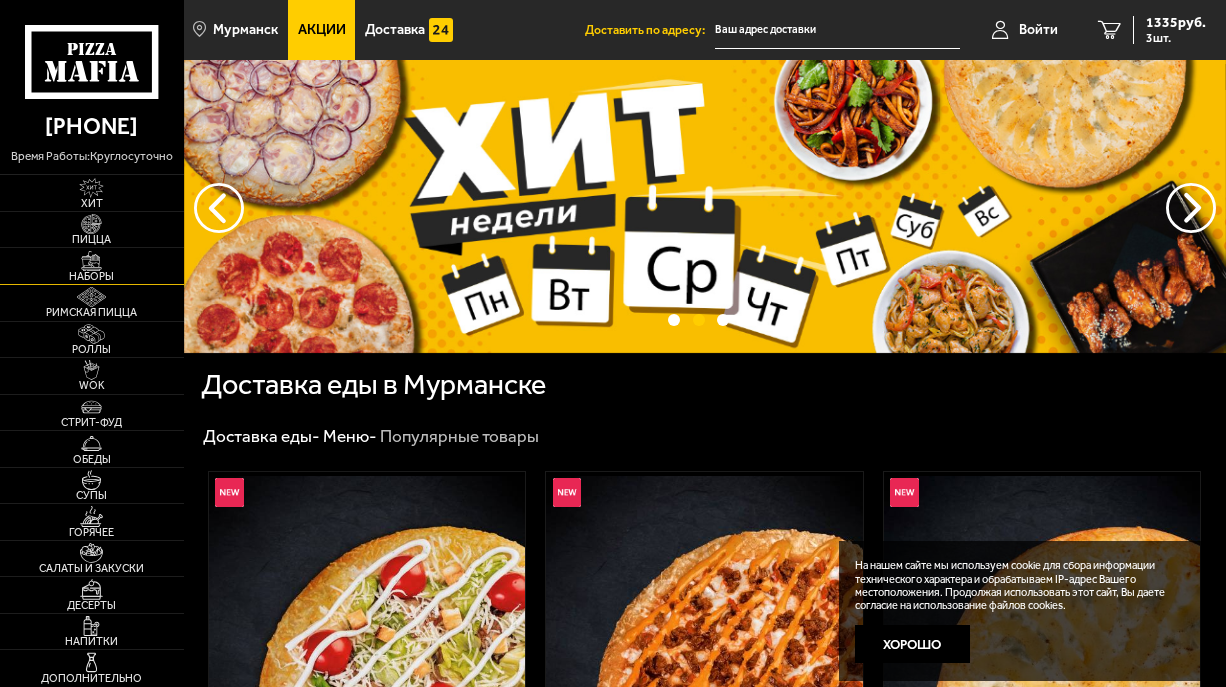 click at bounding box center (91, 261) 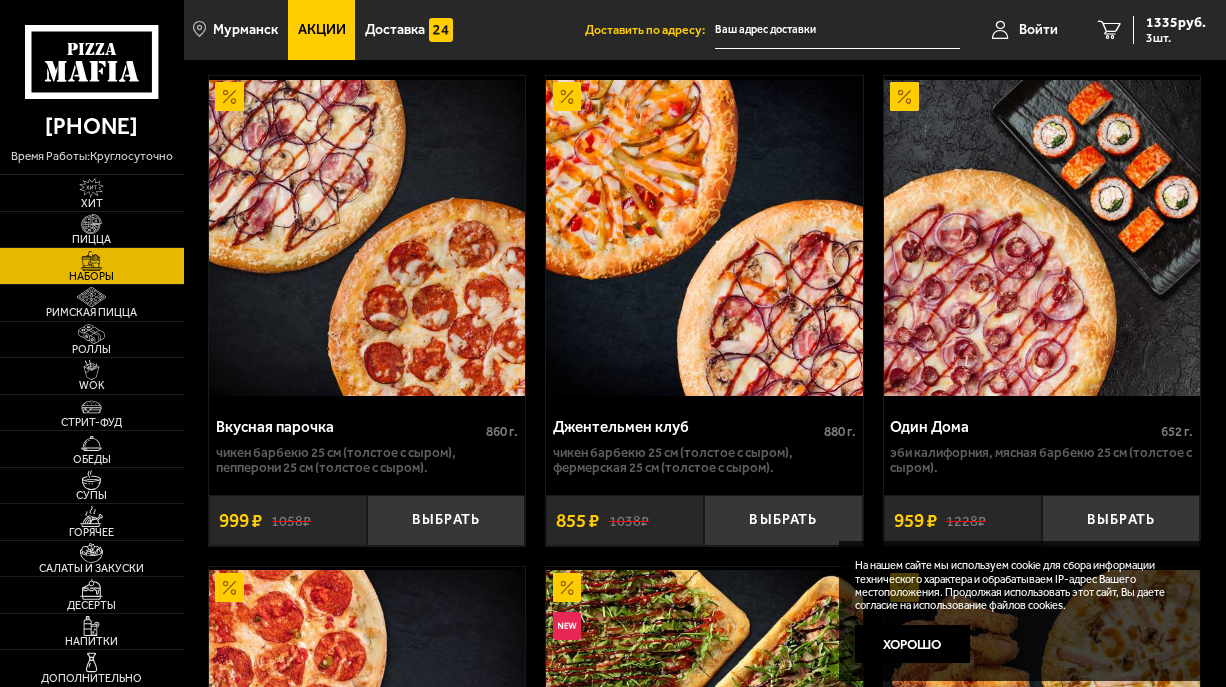 scroll, scrollTop: 0, scrollLeft: 0, axis: both 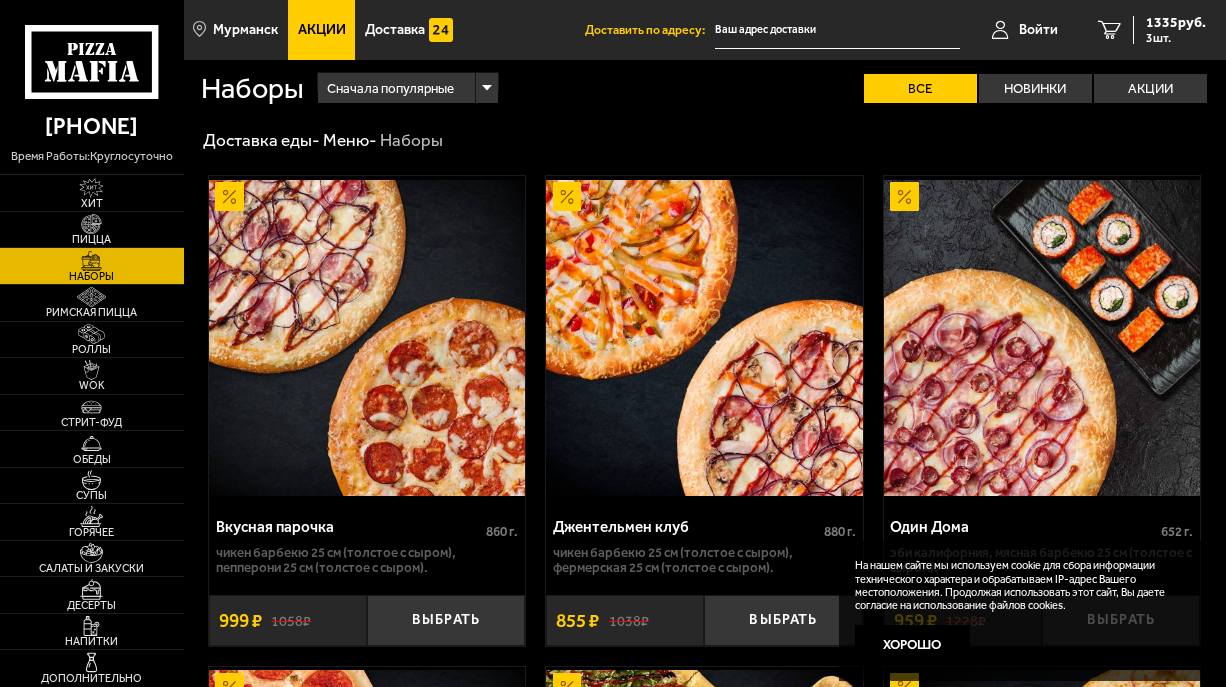 click 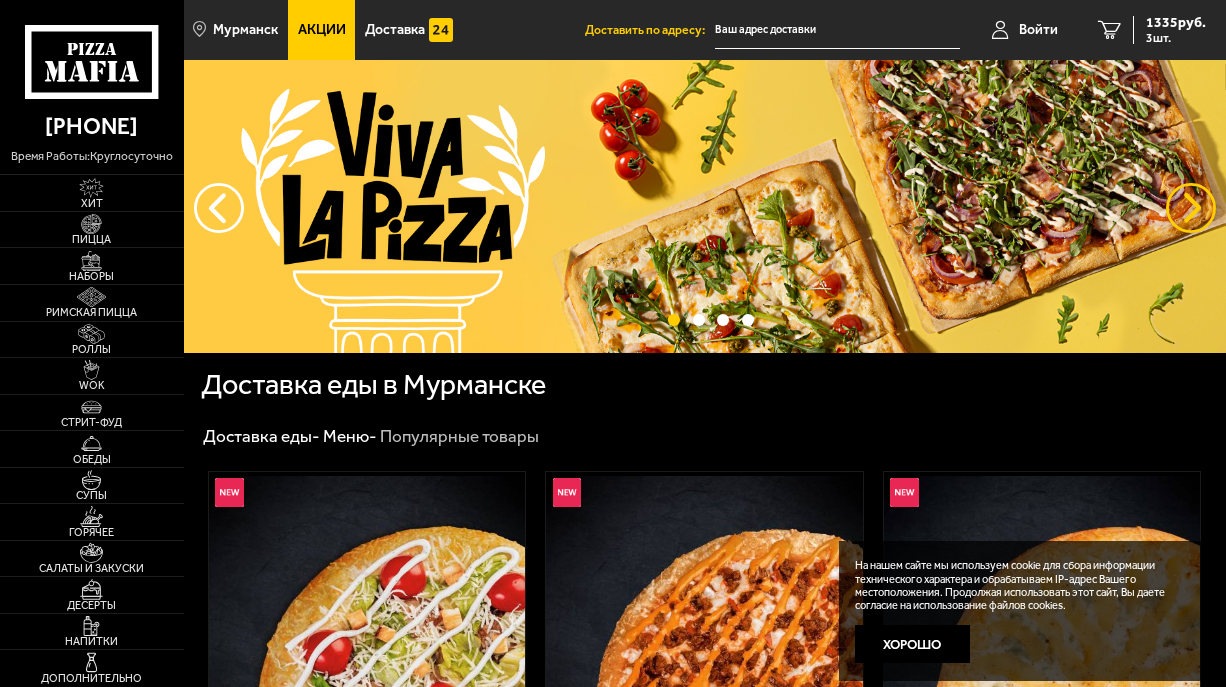 click at bounding box center (1191, 208) 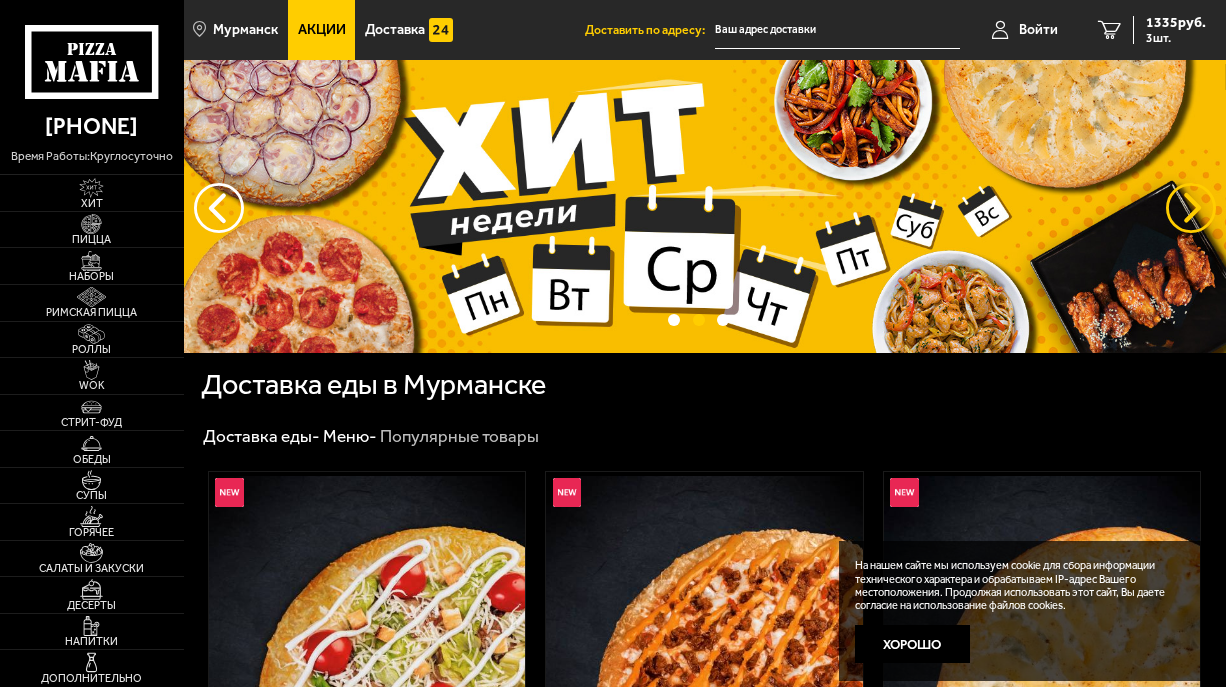 click at bounding box center [1191, 208] 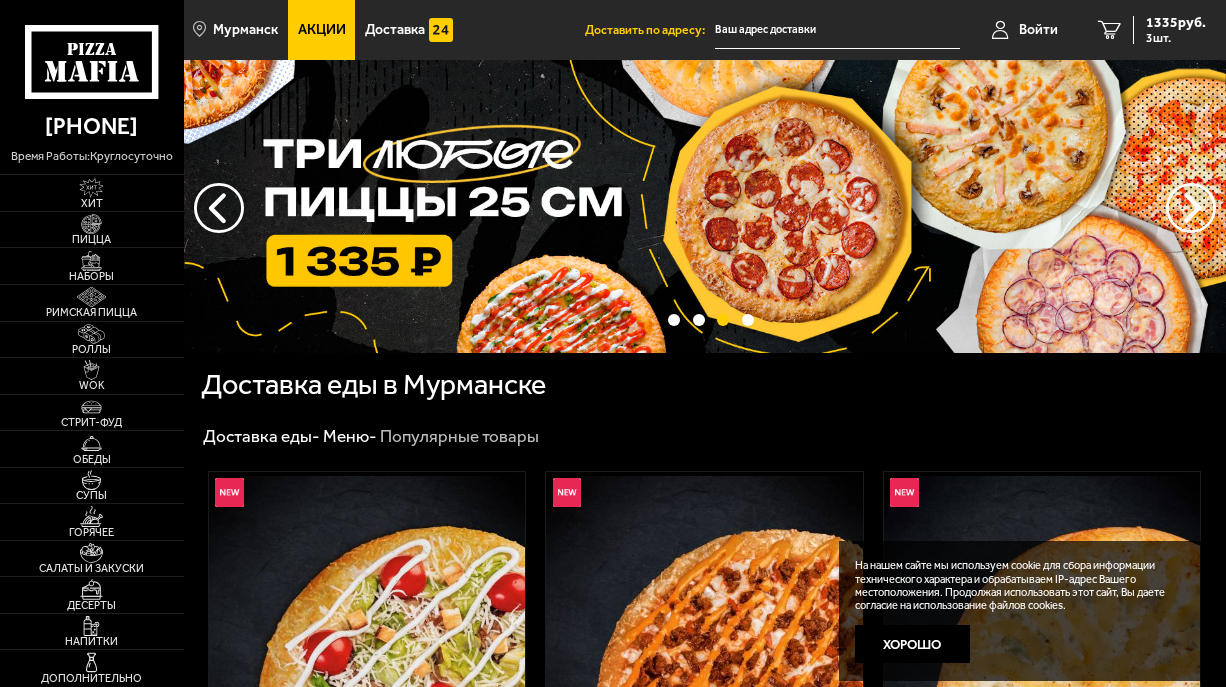 click at bounding box center (705, 206) 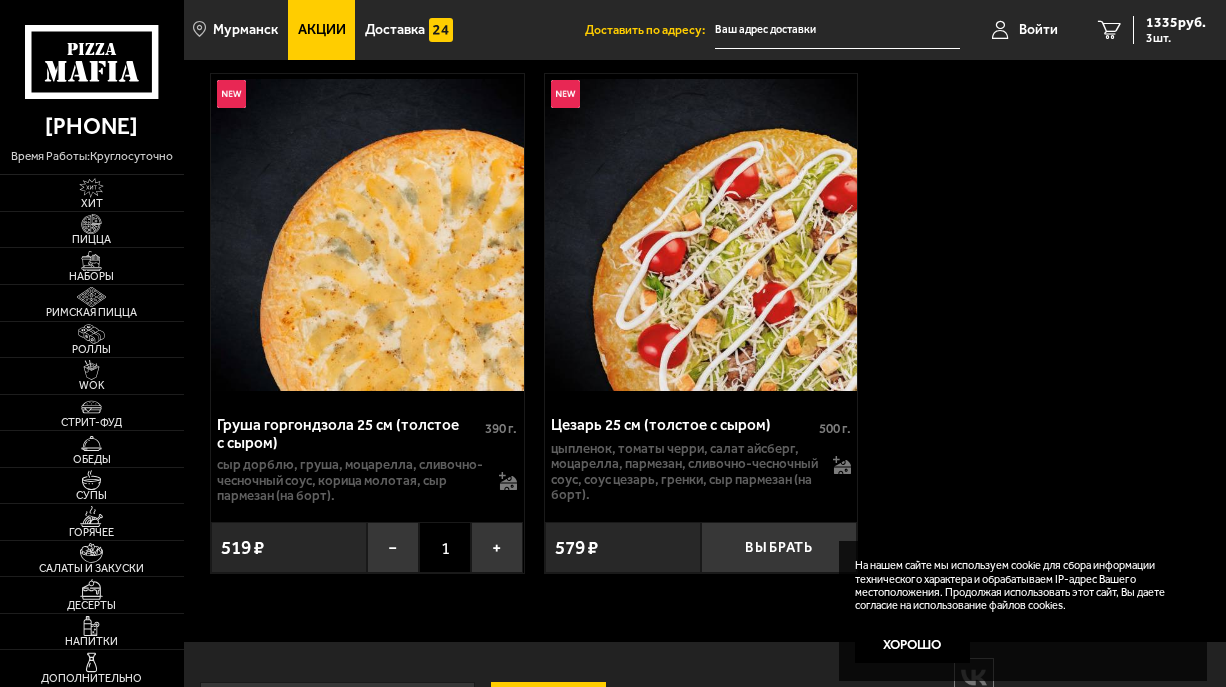 scroll, scrollTop: 10200, scrollLeft: 0, axis: vertical 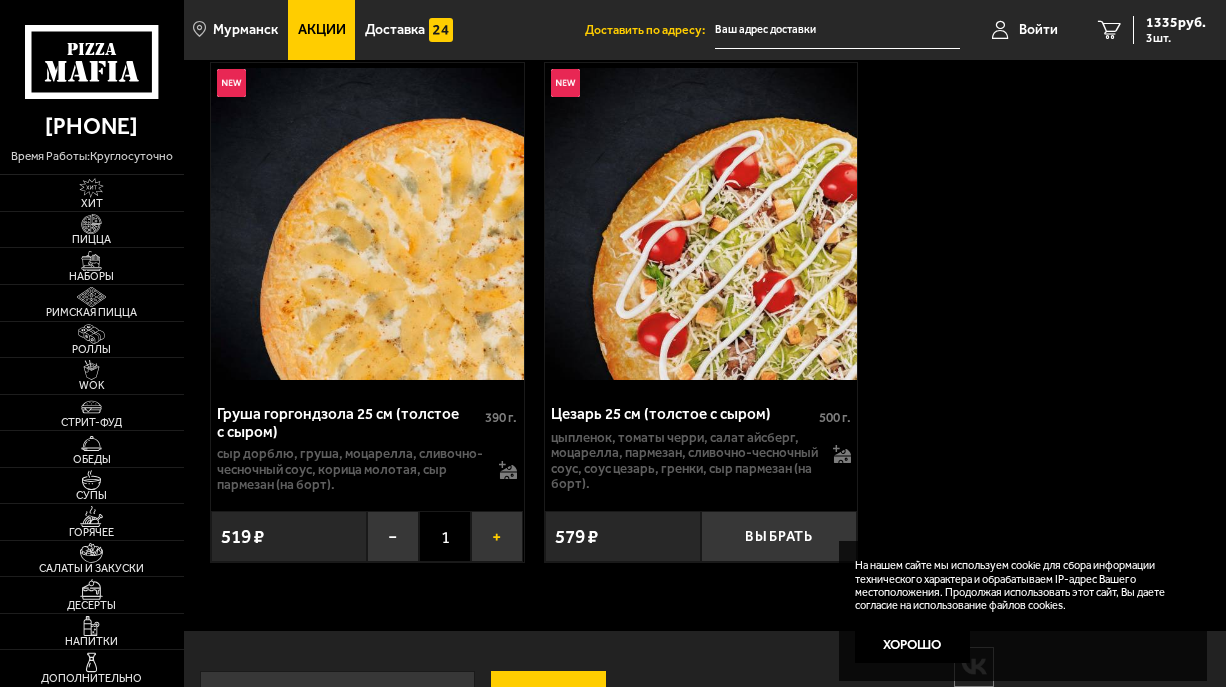 click on "+" at bounding box center [497, 536] 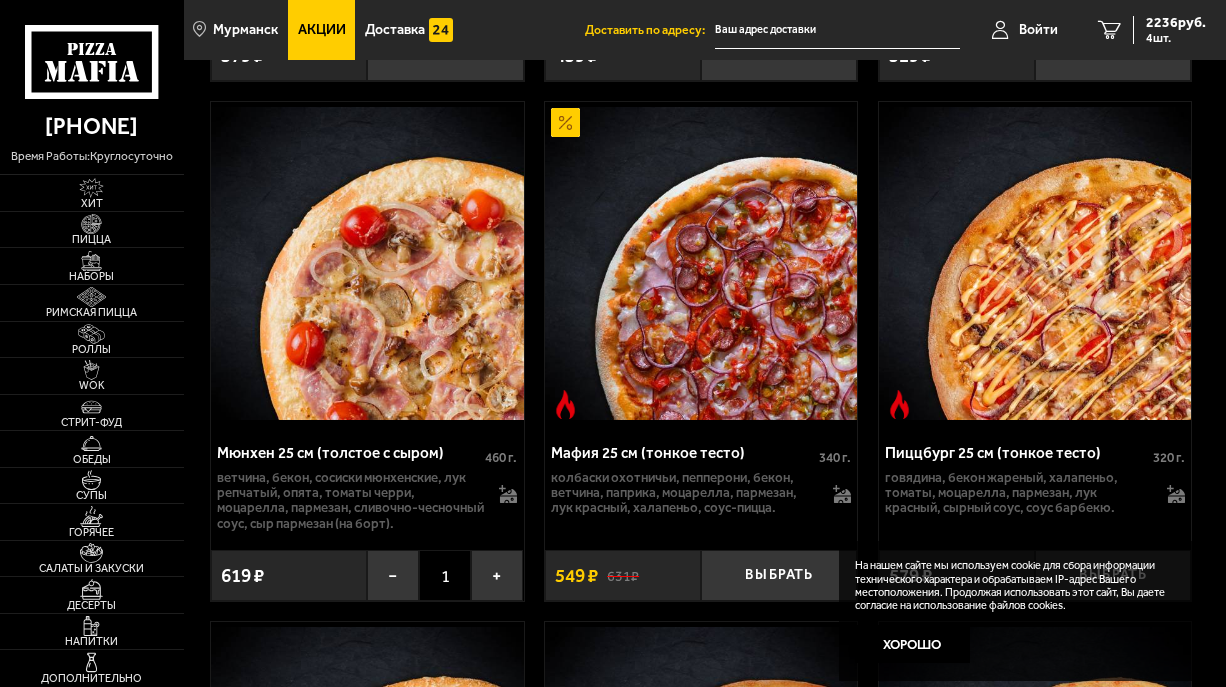 scroll, scrollTop: 8700, scrollLeft: 0, axis: vertical 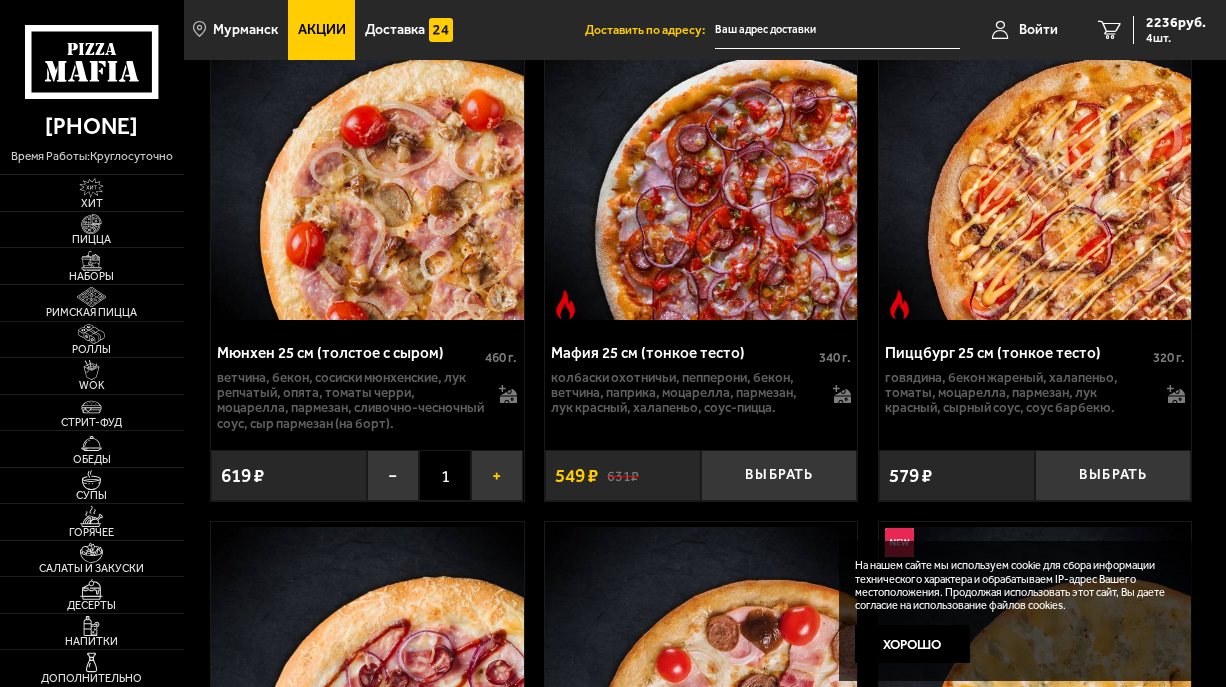 click on "+" at bounding box center [497, 475] 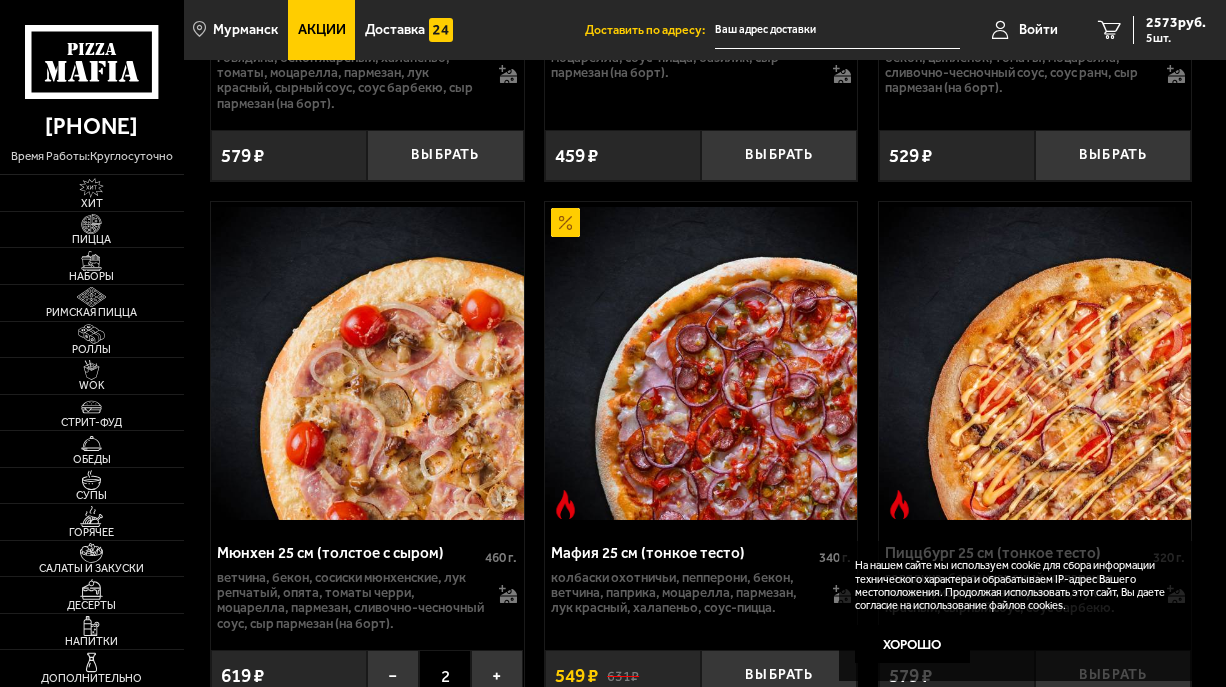 scroll, scrollTop: 8700, scrollLeft: 0, axis: vertical 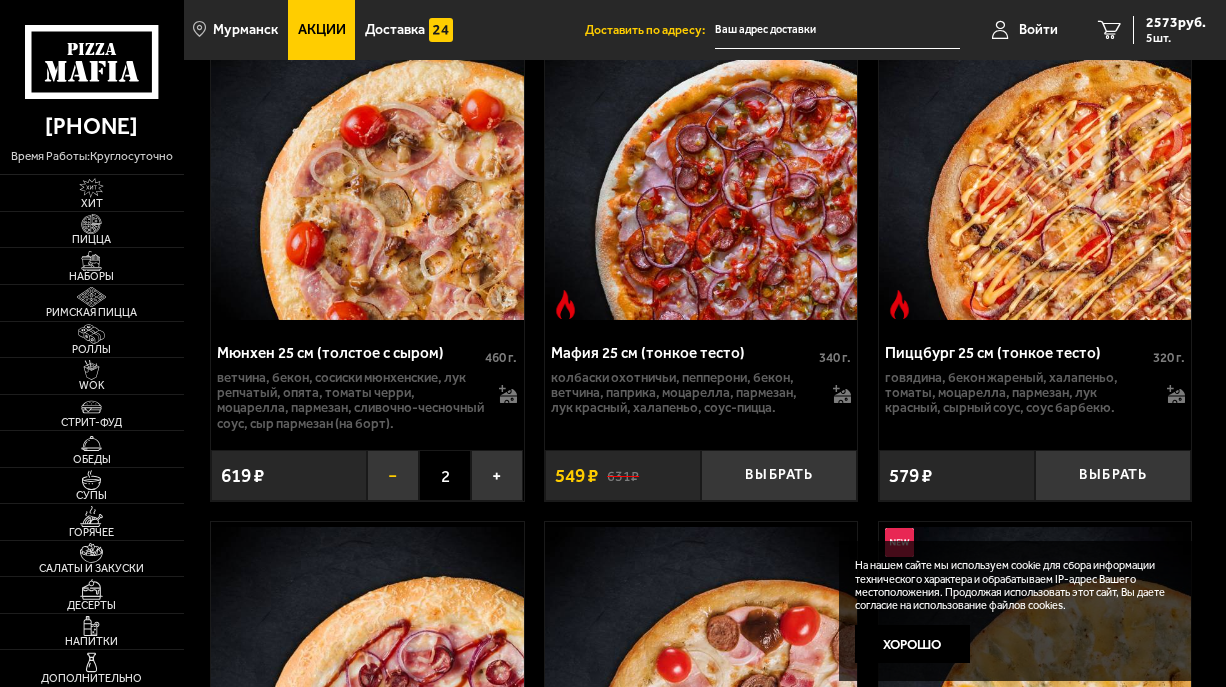 click on "−" at bounding box center (393, 475) 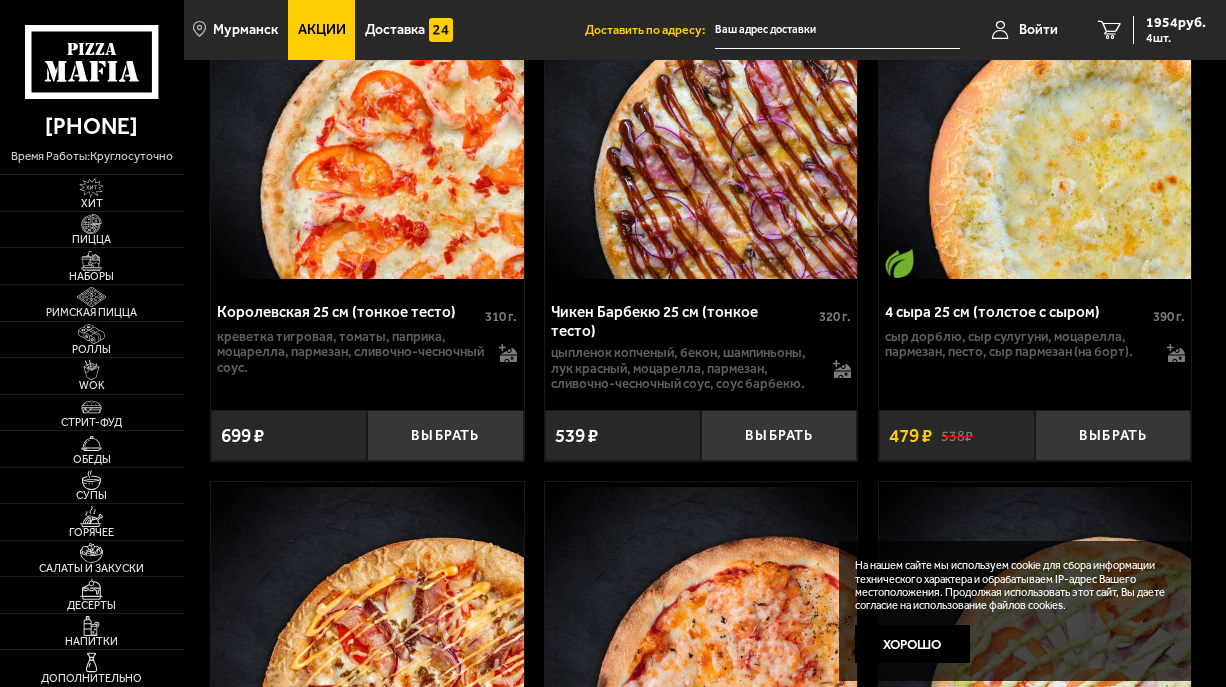 scroll, scrollTop: 7600, scrollLeft: 0, axis: vertical 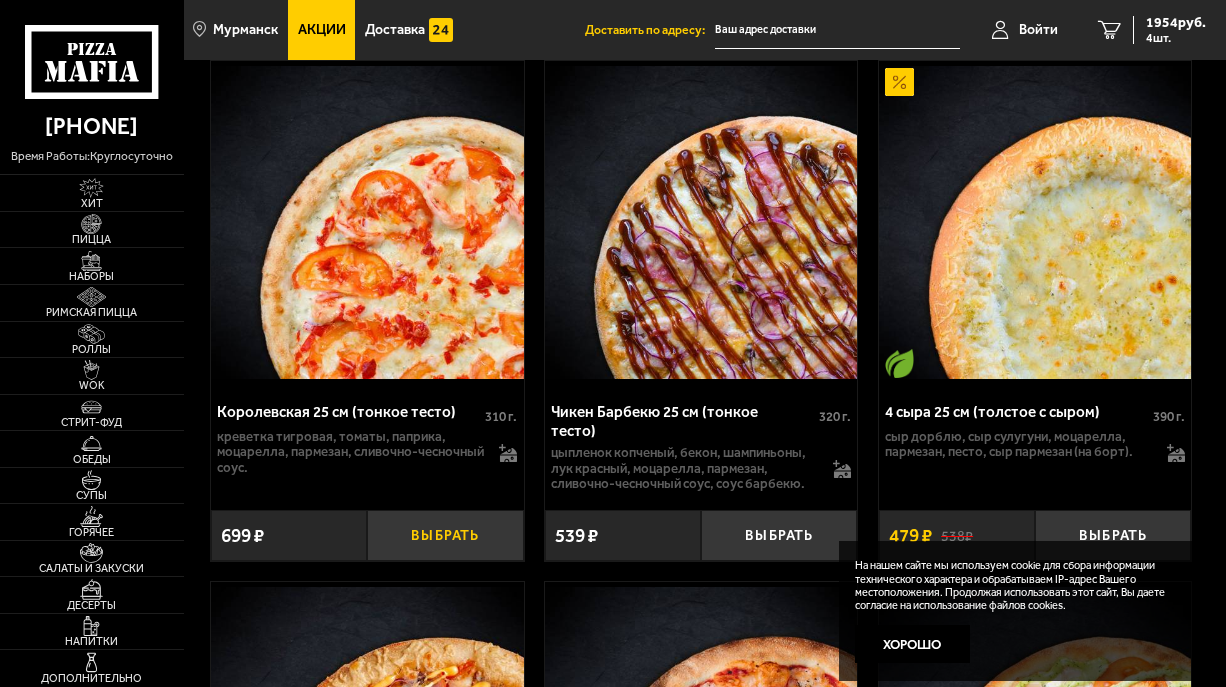 click on "Выбрать" at bounding box center [445, 535] 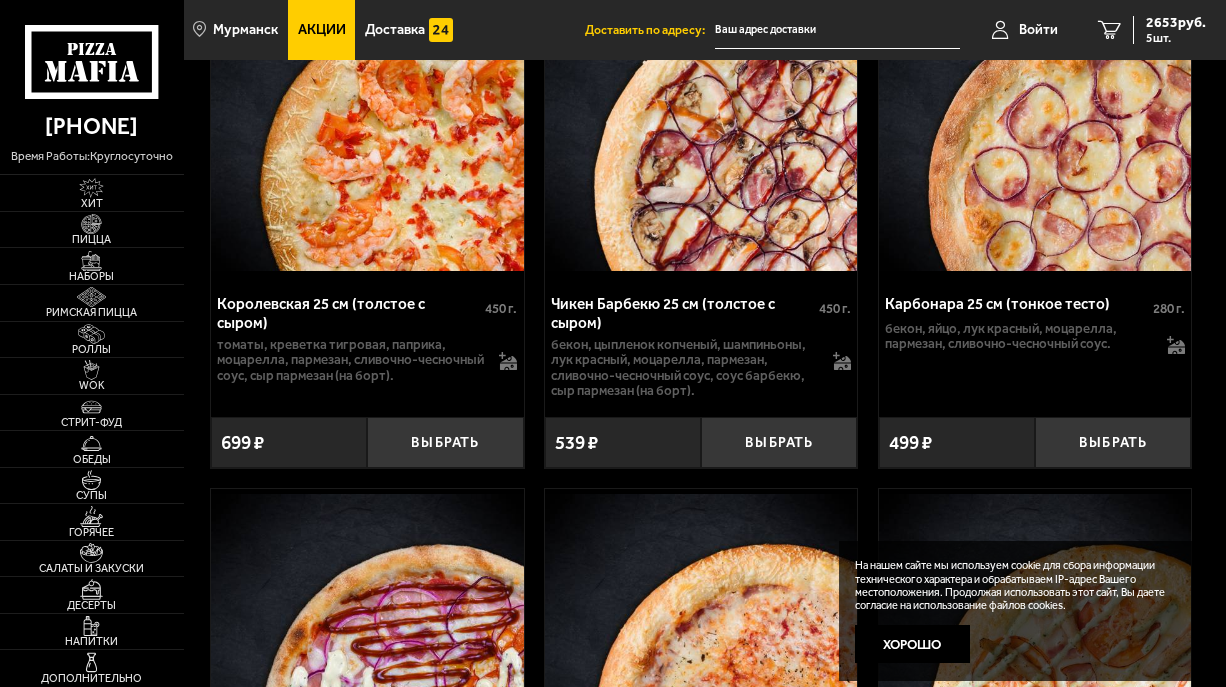 scroll, scrollTop: 6600, scrollLeft: 0, axis: vertical 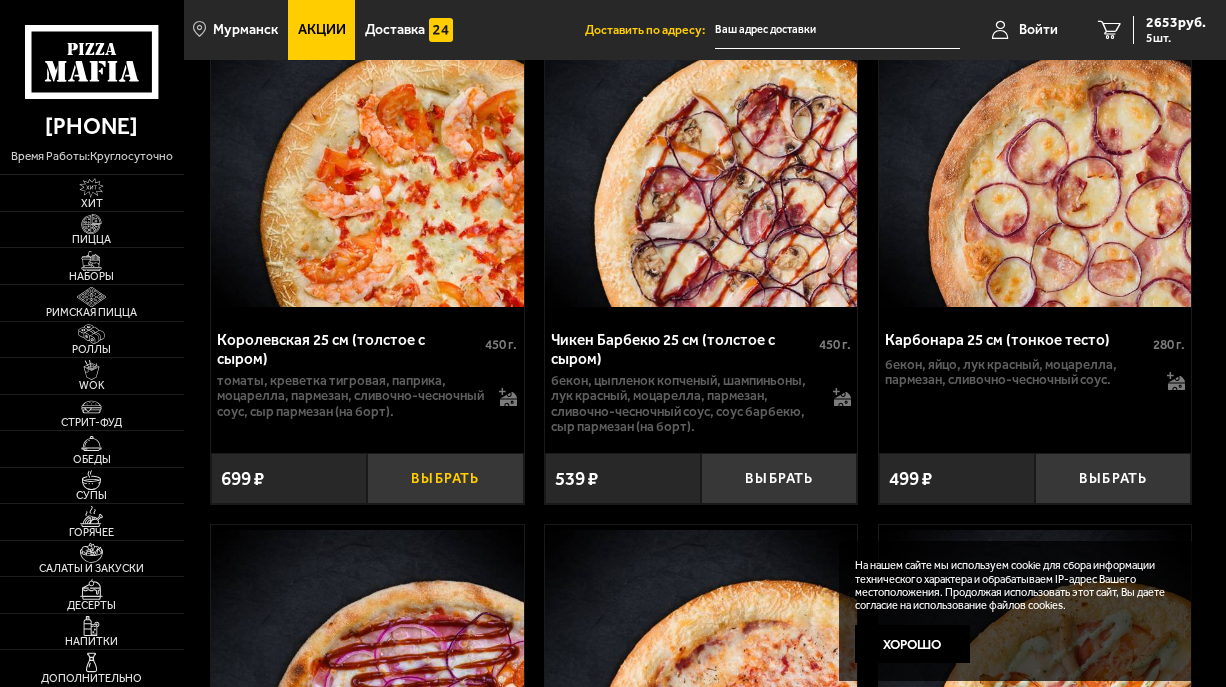 click on "Выбрать" at bounding box center [445, 478] 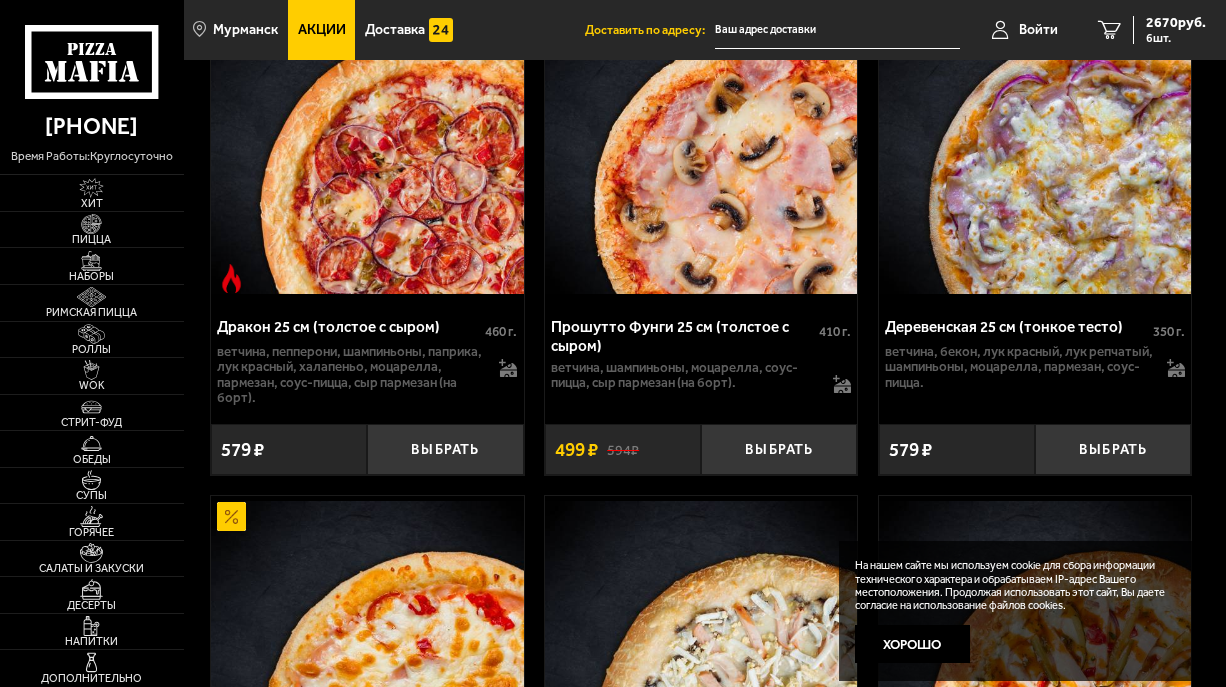 scroll, scrollTop: 4500, scrollLeft: 0, axis: vertical 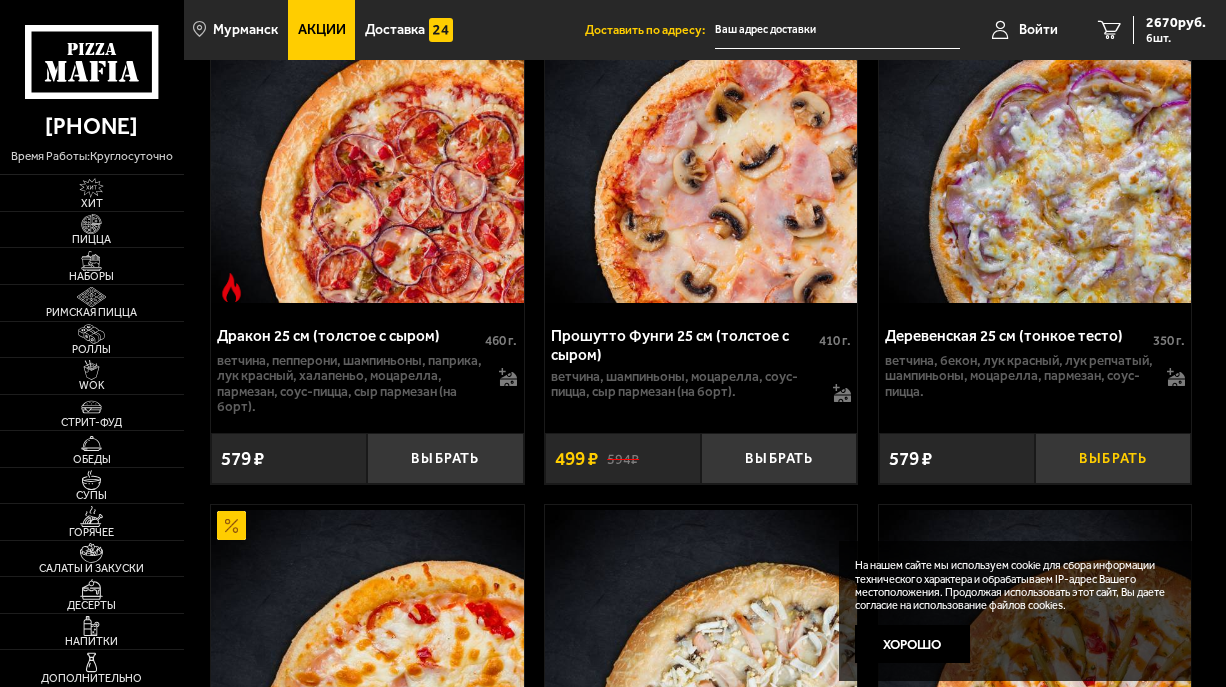 click on "Выбрать" at bounding box center (1113, 458) 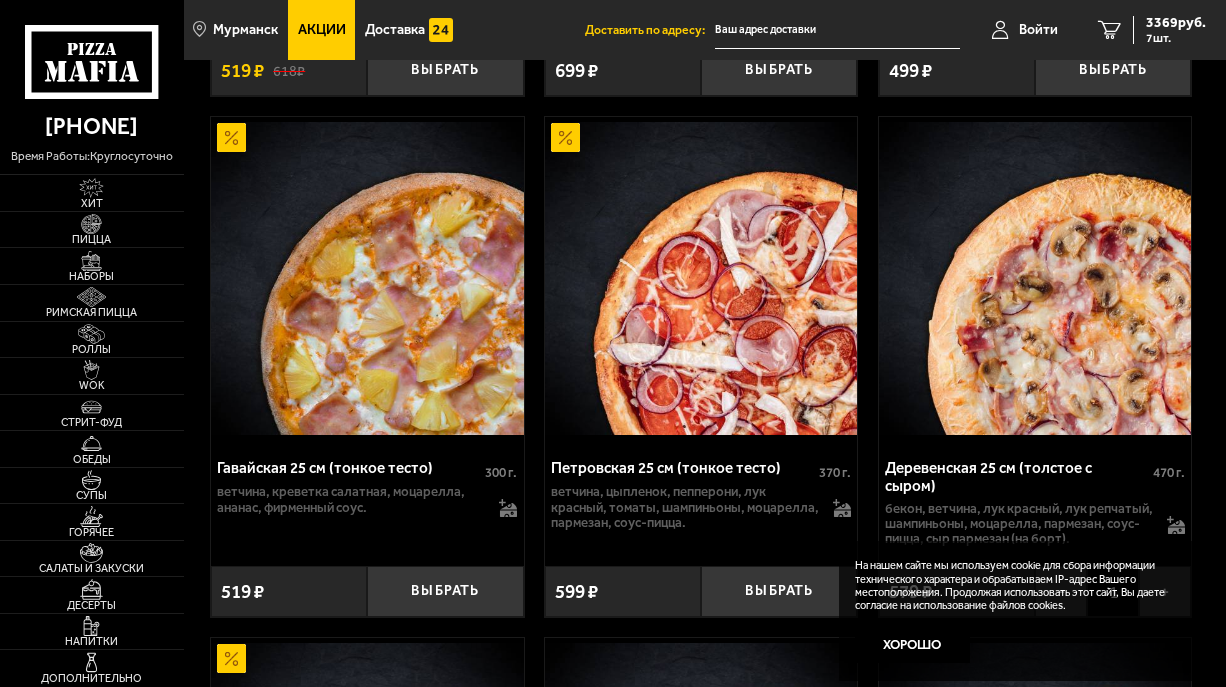 scroll, scrollTop: 3300, scrollLeft: 0, axis: vertical 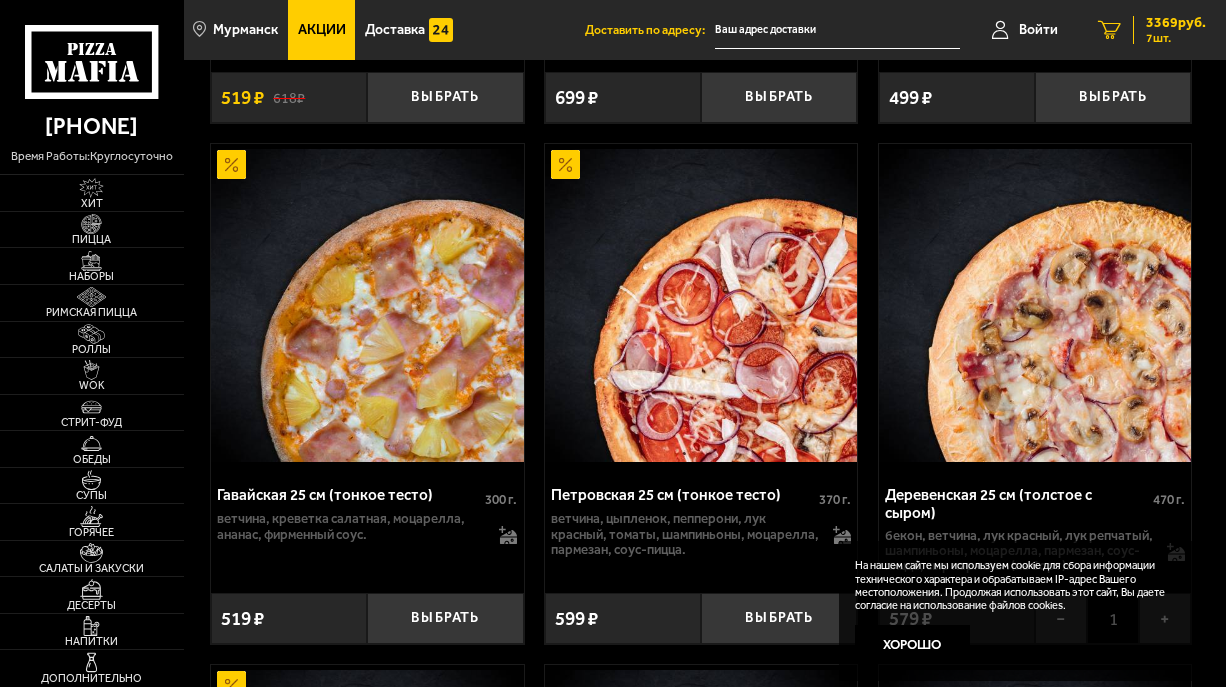 click on "7  шт." at bounding box center [1176, 38] 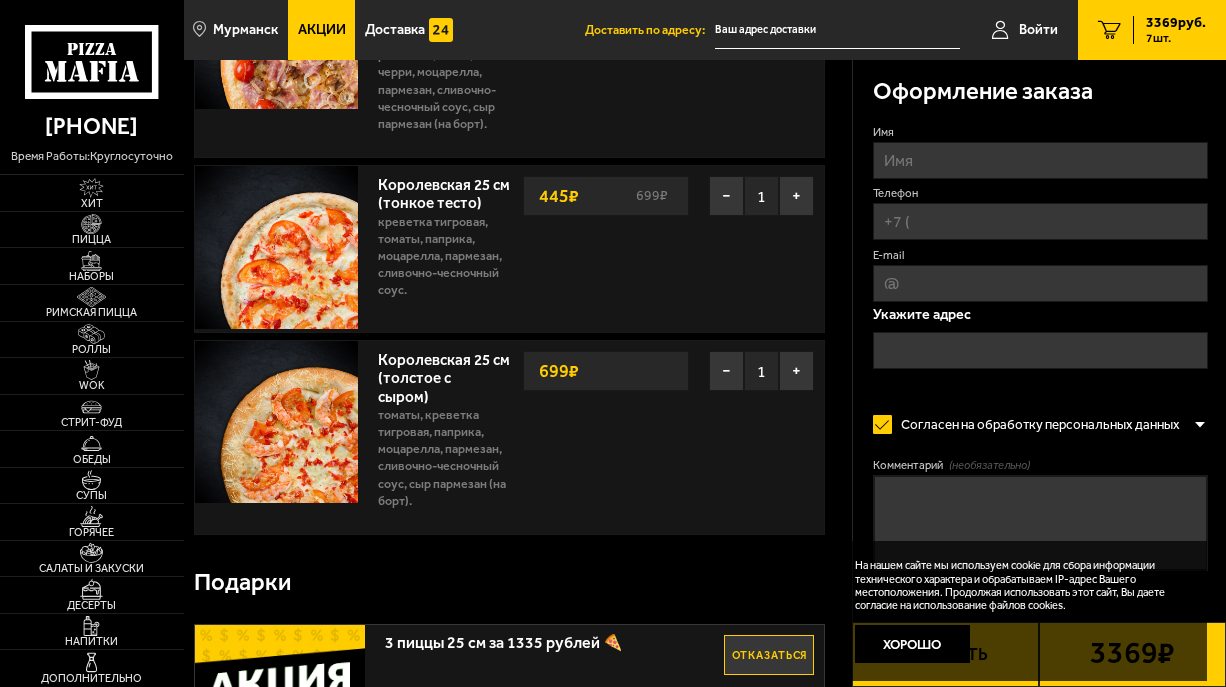 scroll, scrollTop: 800, scrollLeft: 0, axis: vertical 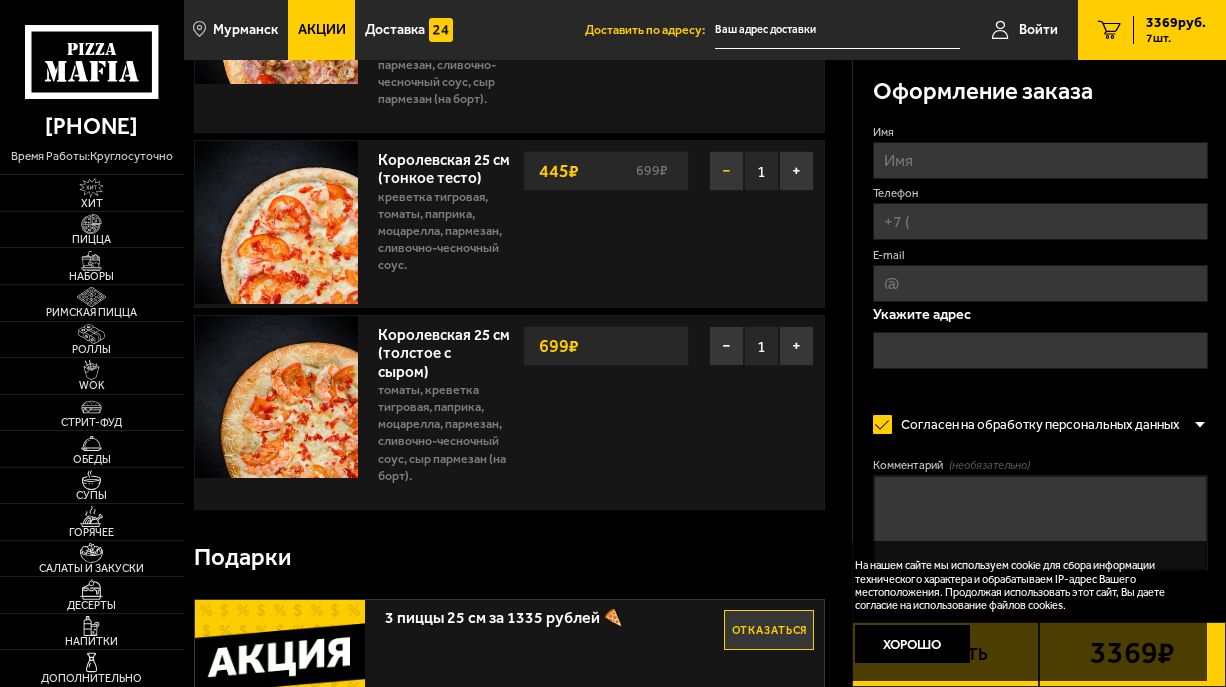 click on "−" at bounding box center (726, 171) 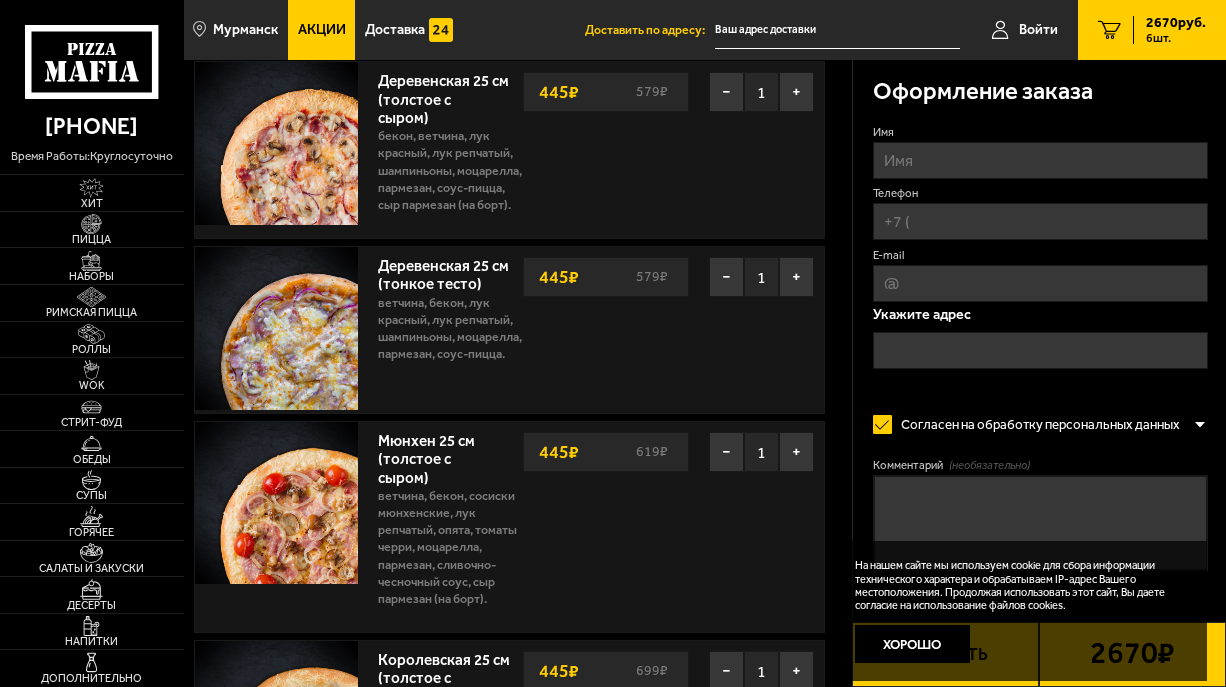 scroll, scrollTop: 200, scrollLeft: 0, axis: vertical 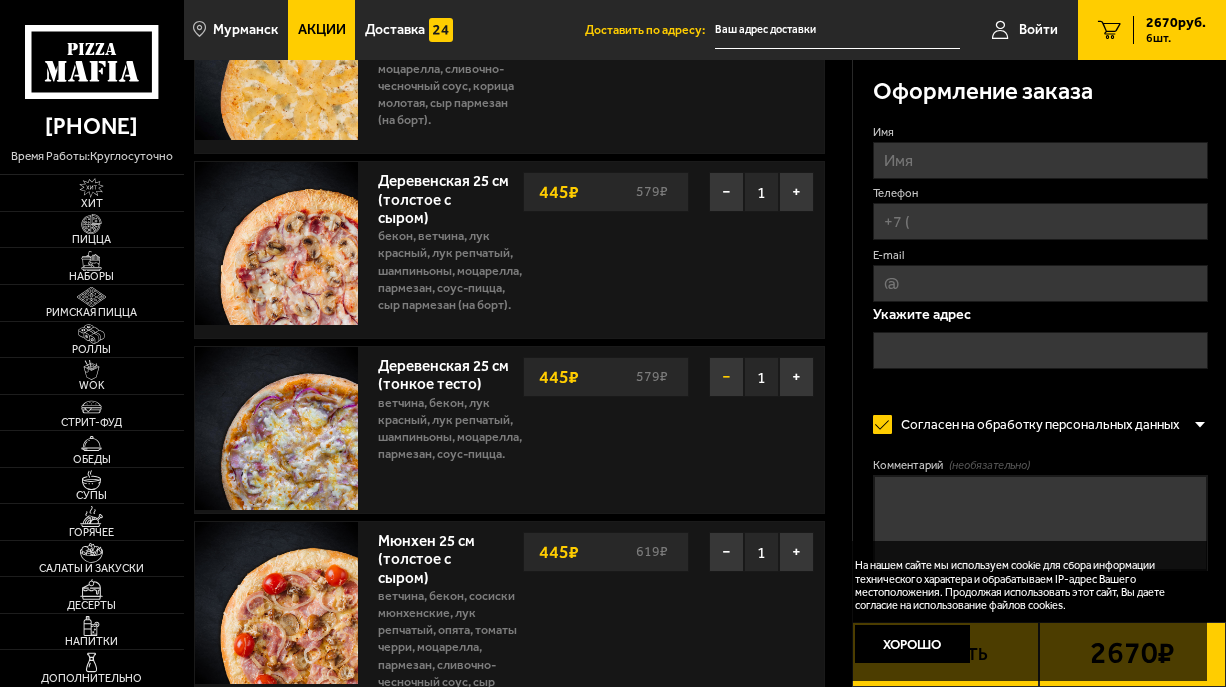 click on "−" at bounding box center [726, 377] 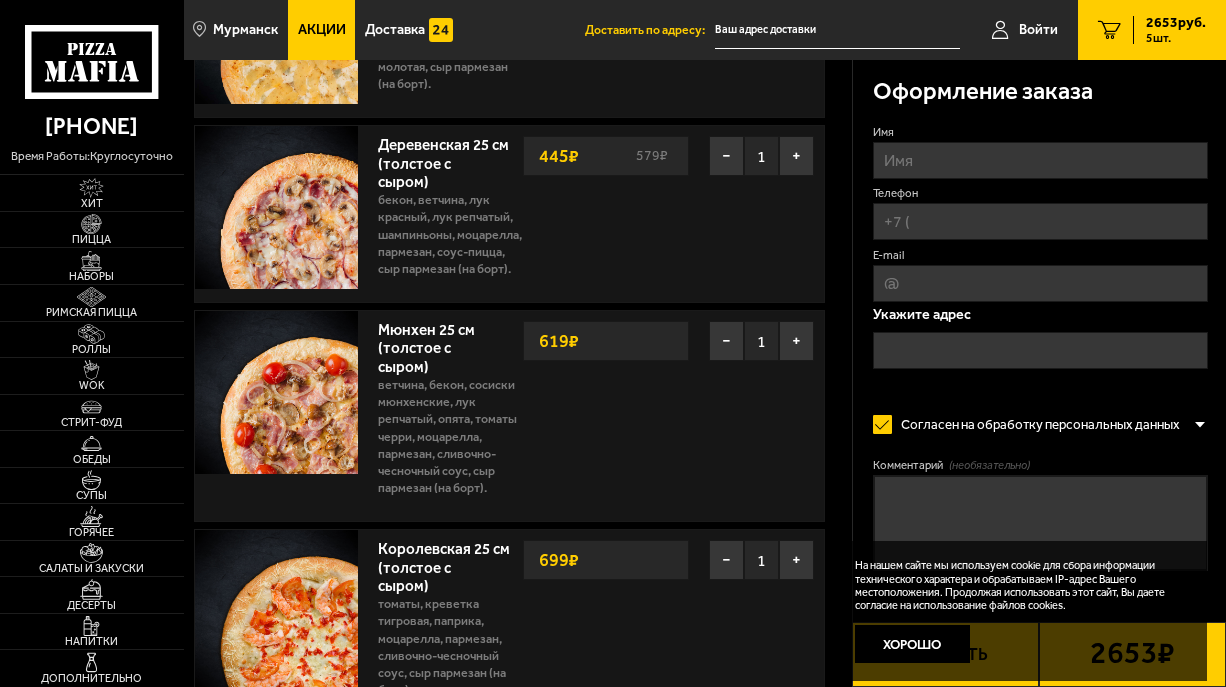 scroll, scrollTop: 200, scrollLeft: 0, axis: vertical 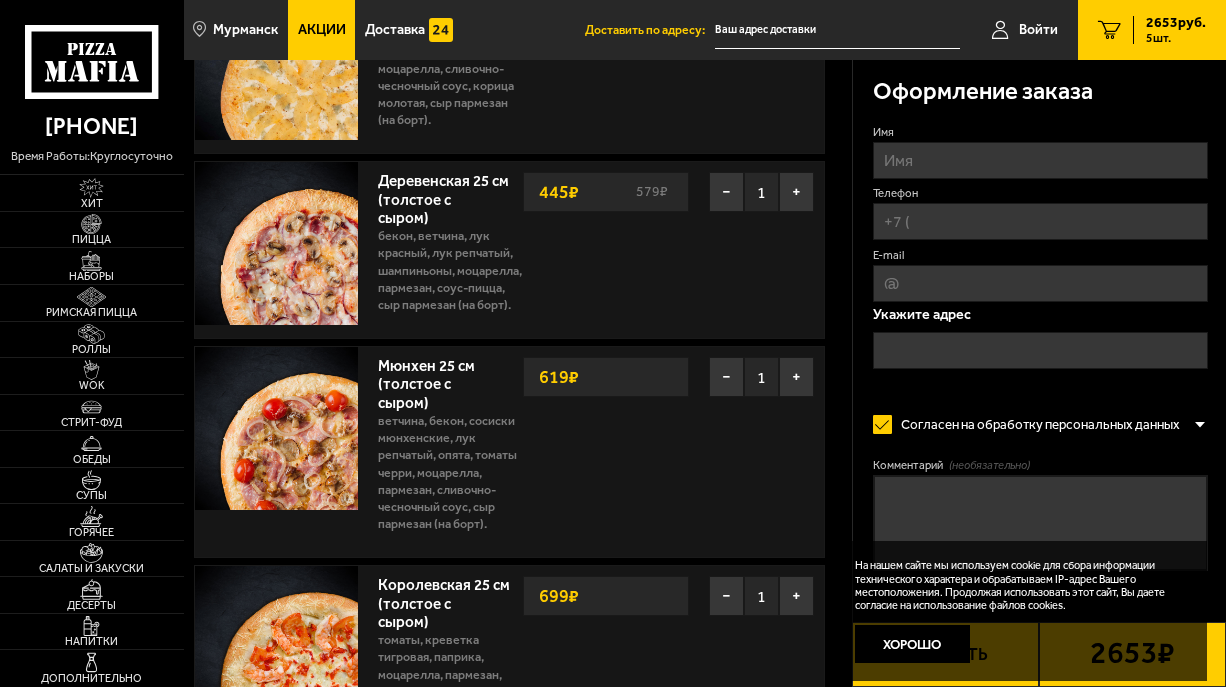 click on "ветчина, бекон, сосиски мюнхенские, лук репчатый, опята, томаты черри, моцарелла, пармезан, сливочно-чесночный соус, сыр пармезан (на борт)." at bounding box center [451, 472] 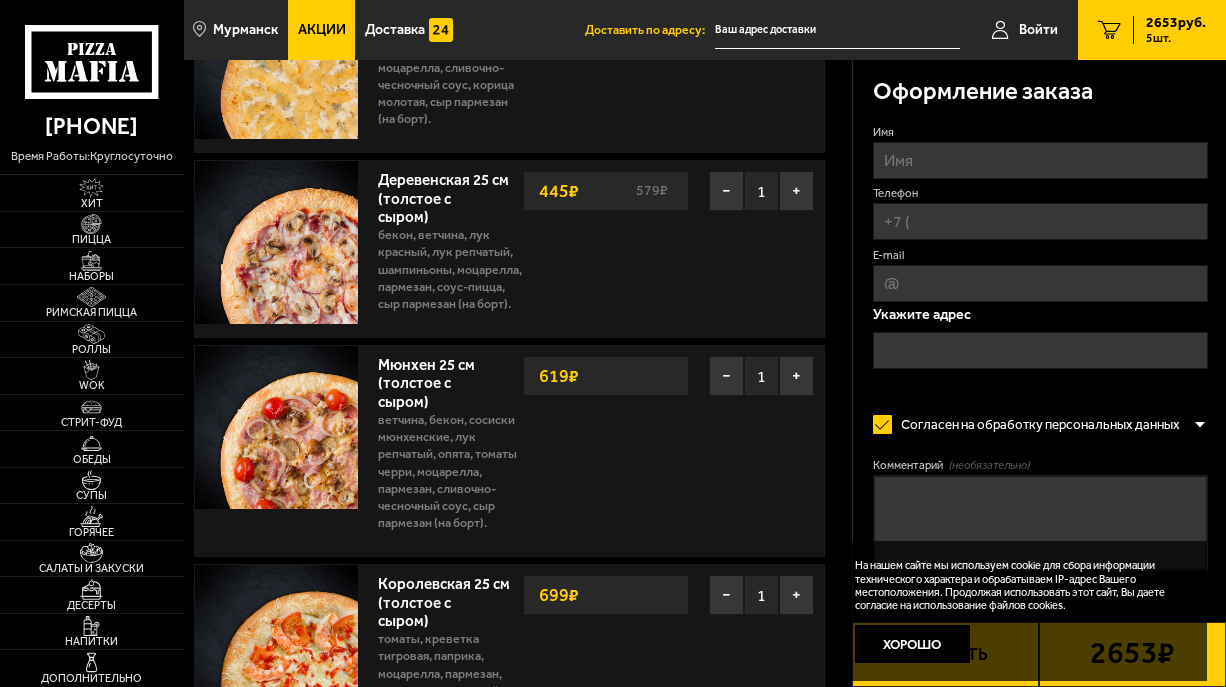 scroll, scrollTop: 200, scrollLeft: 0, axis: vertical 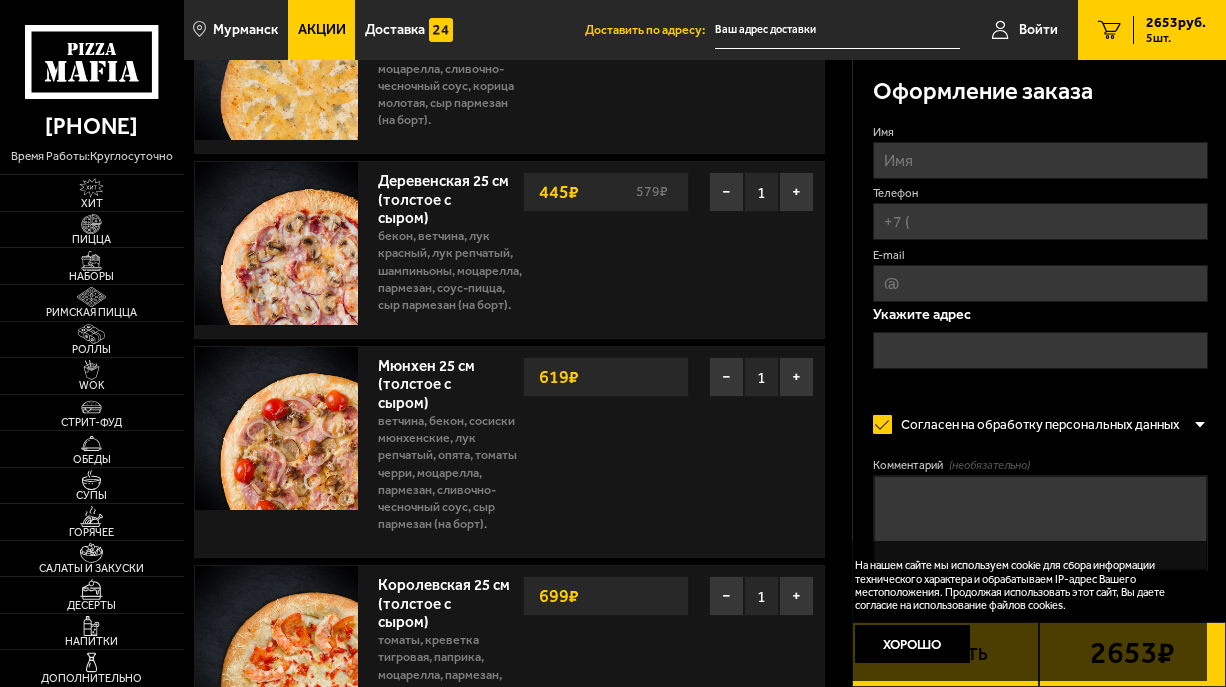click on "Мюнхен 25 см (толстое с сыром)" at bounding box center [426, 381] 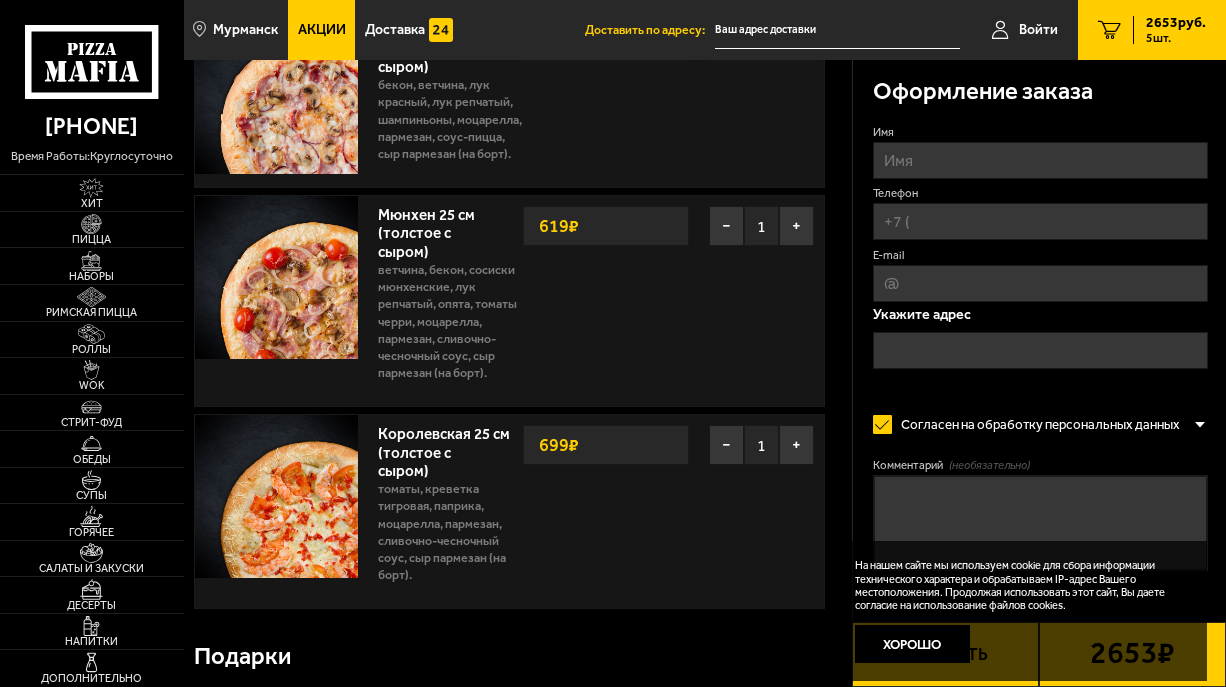 scroll, scrollTop: 200, scrollLeft: 0, axis: vertical 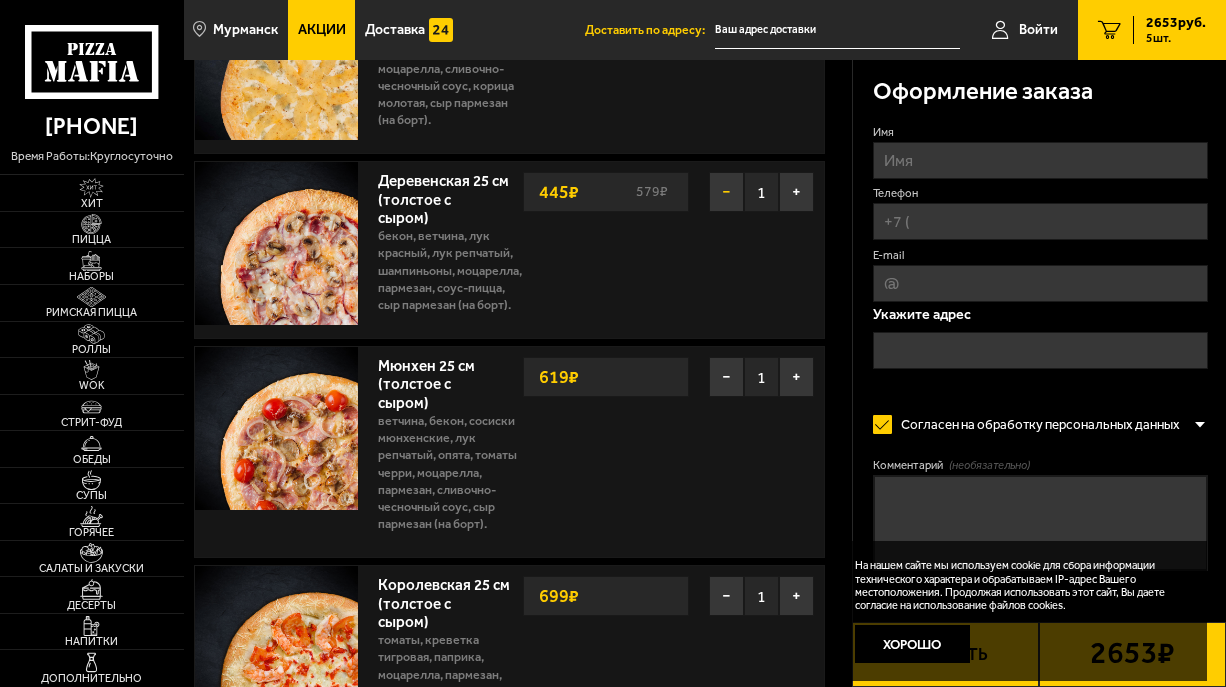 click on "−" at bounding box center [726, 192] 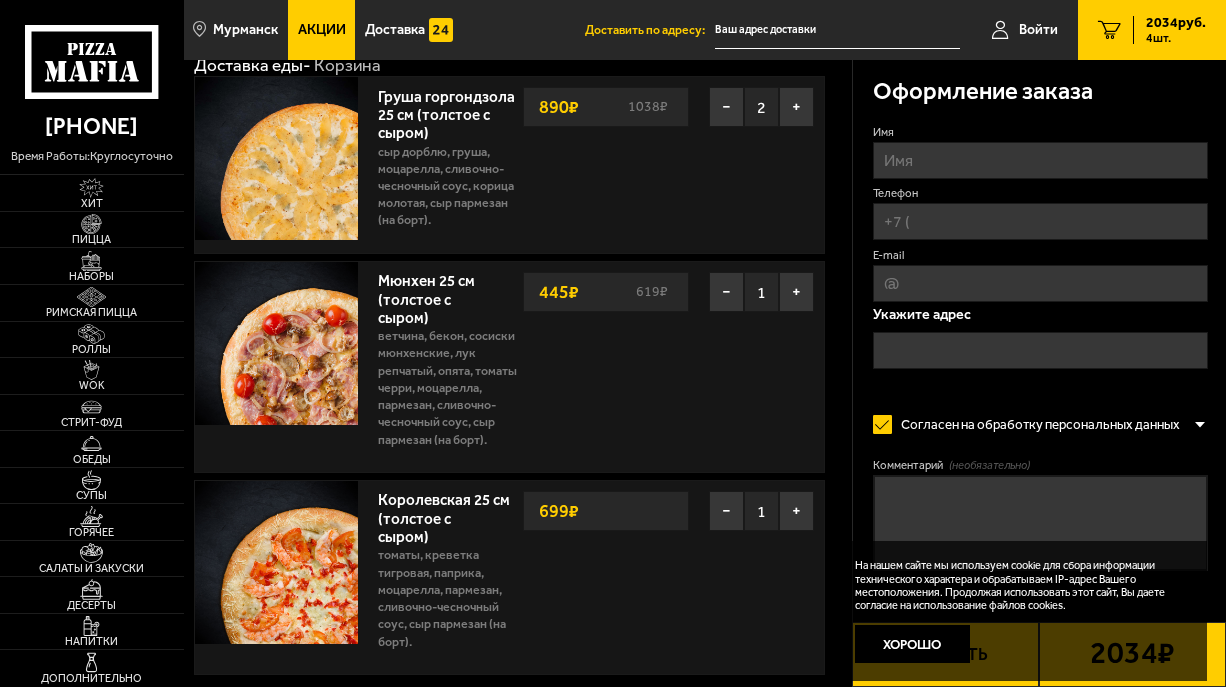 scroll, scrollTop: 0, scrollLeft: 0, axis: both 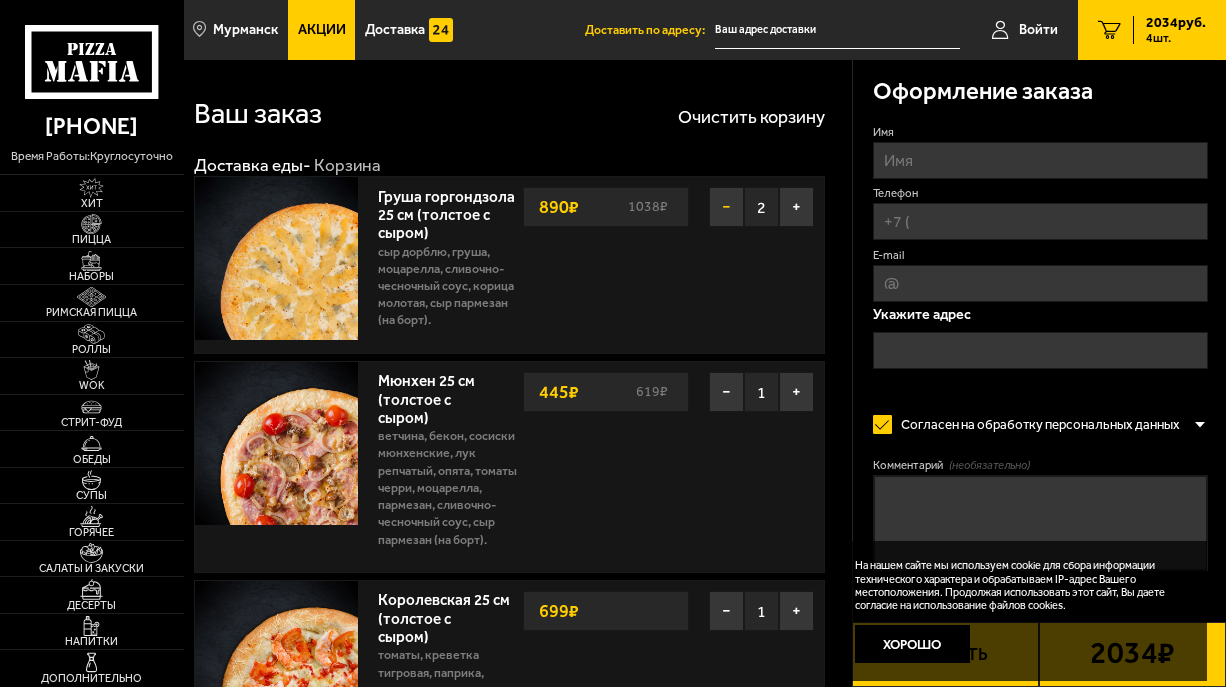 click on "−" at bounding box center (726, 207) 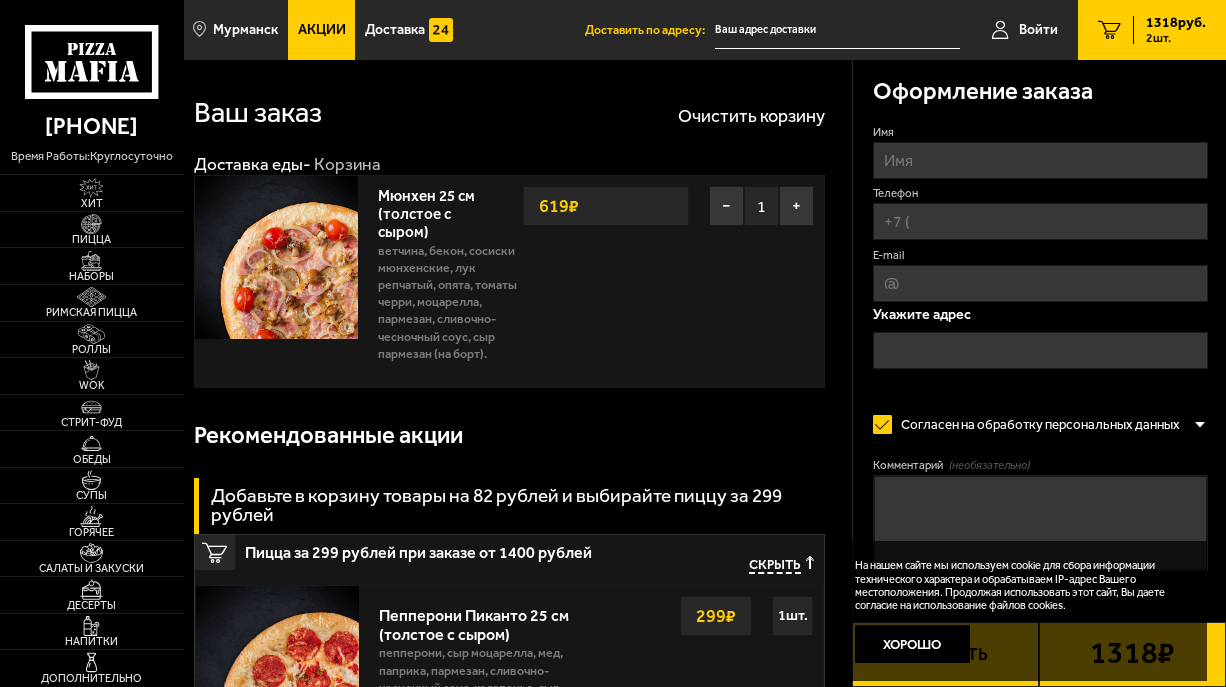 scroll, scrollTop: 0, scrollLeft: 0, axis: both 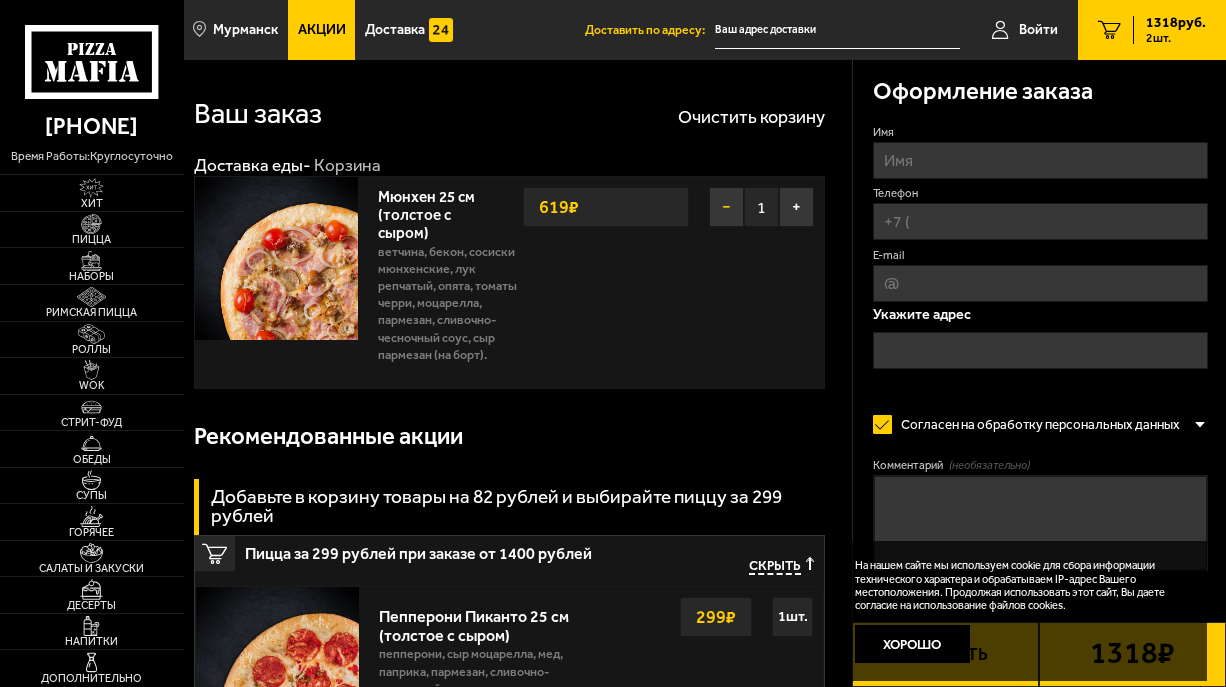 click on "−" at bounding box center [726, 207] 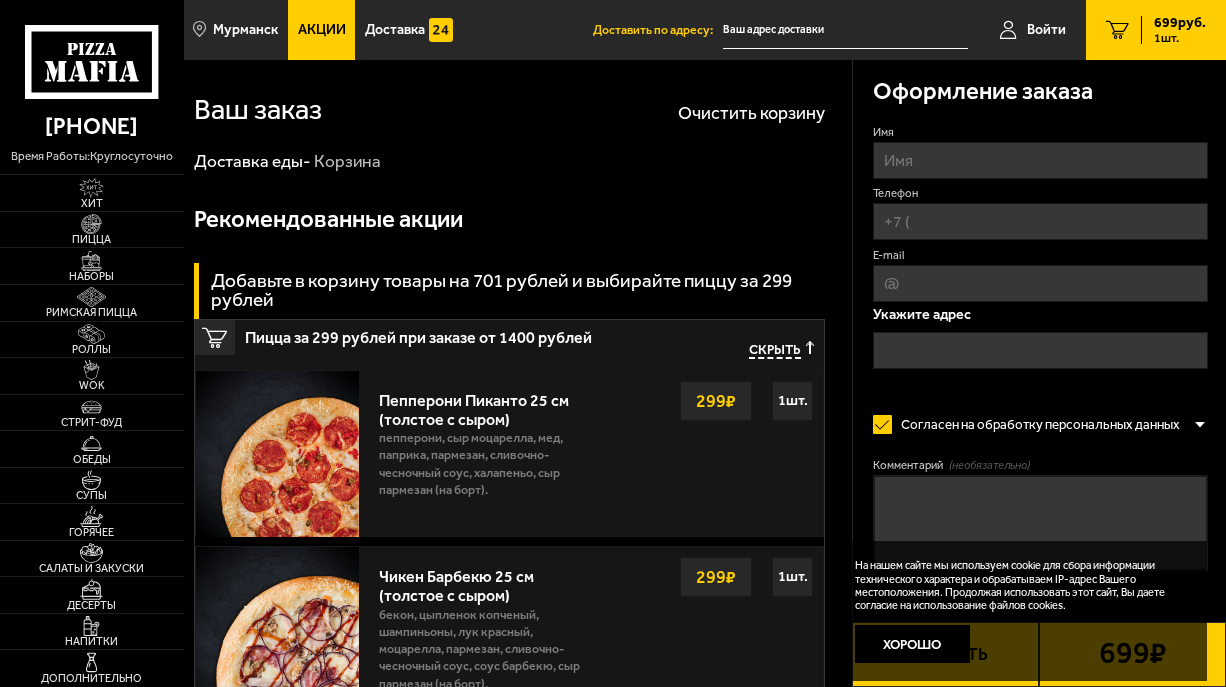 scroll, scrollTop: 0, scrollLeft: 0, axis: both 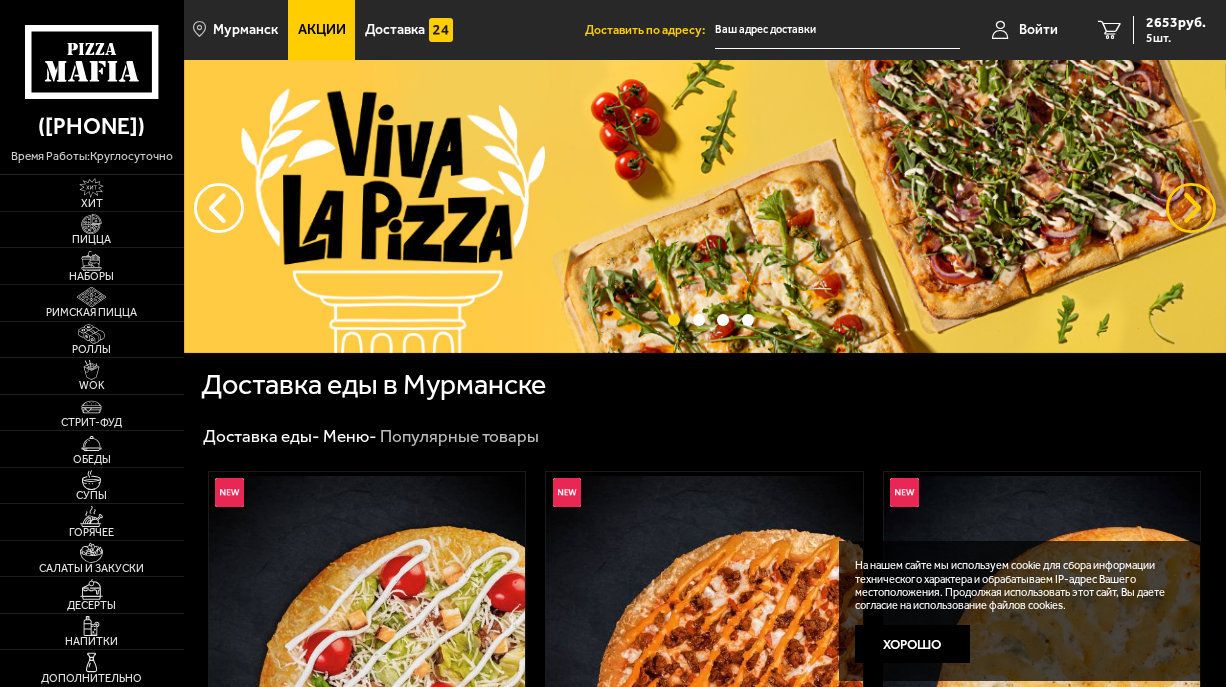 click at bounding box center [1191, 208] 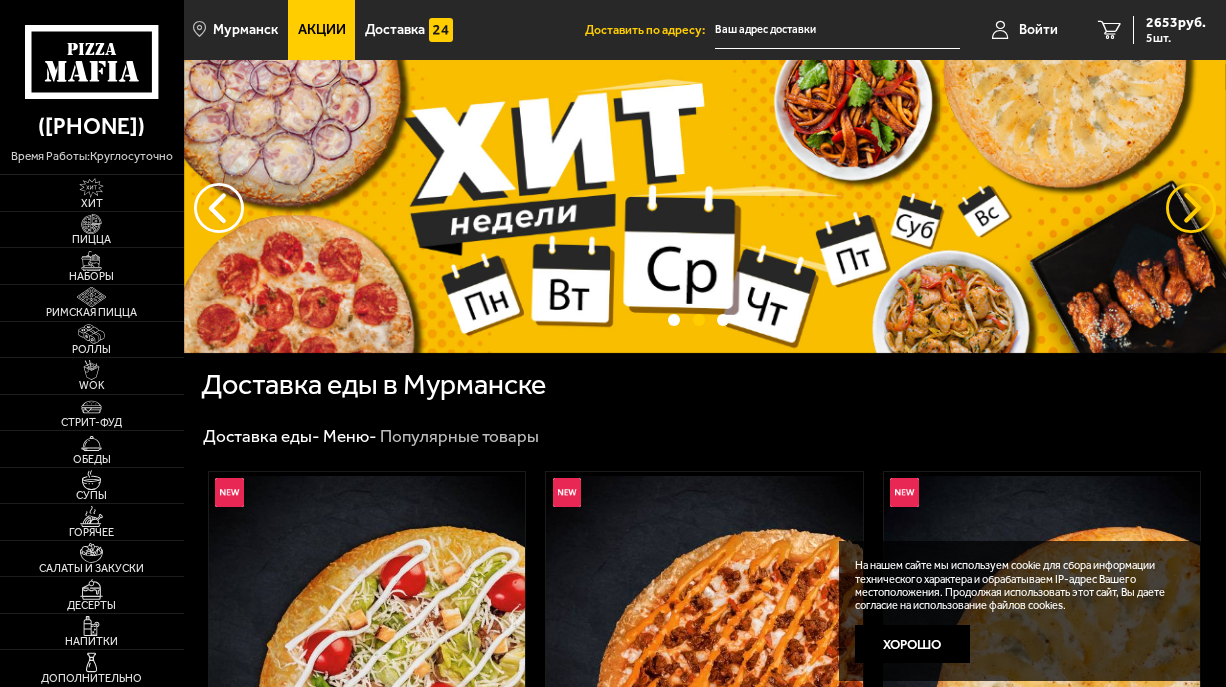 click at bounding box center [1191, 208] 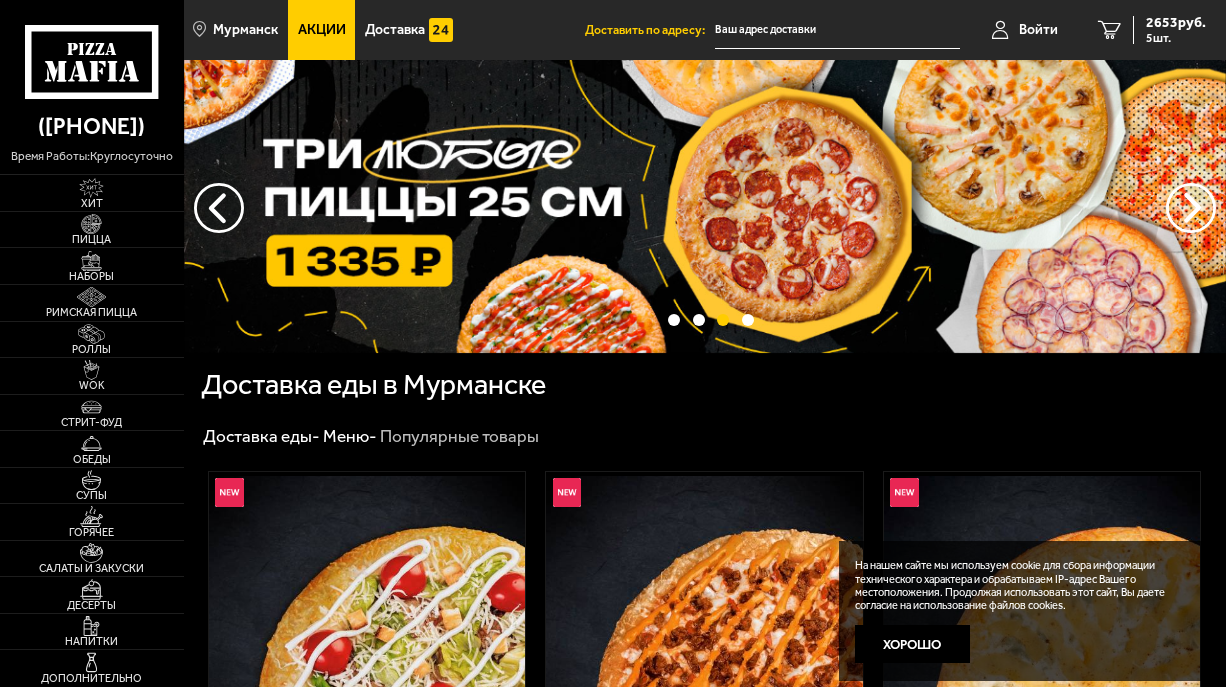 click at bounding box center [705, 206] 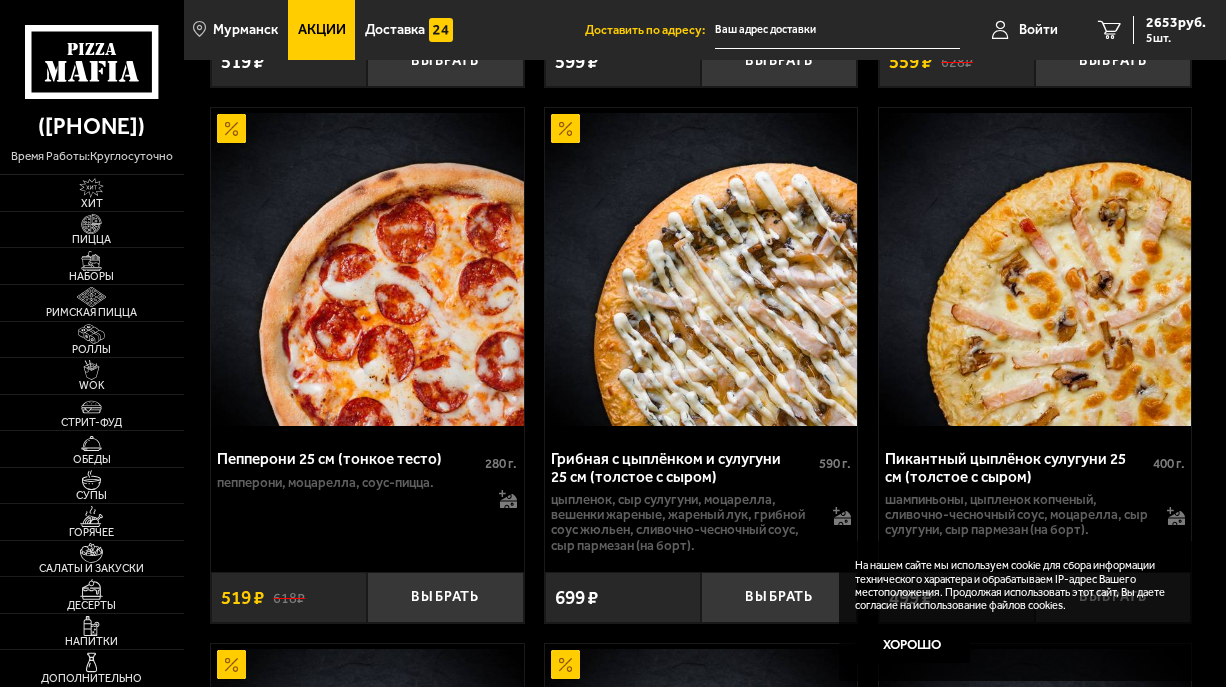 scroll, scrollTop: 2900, scrollLeft: 0, axis: vertical 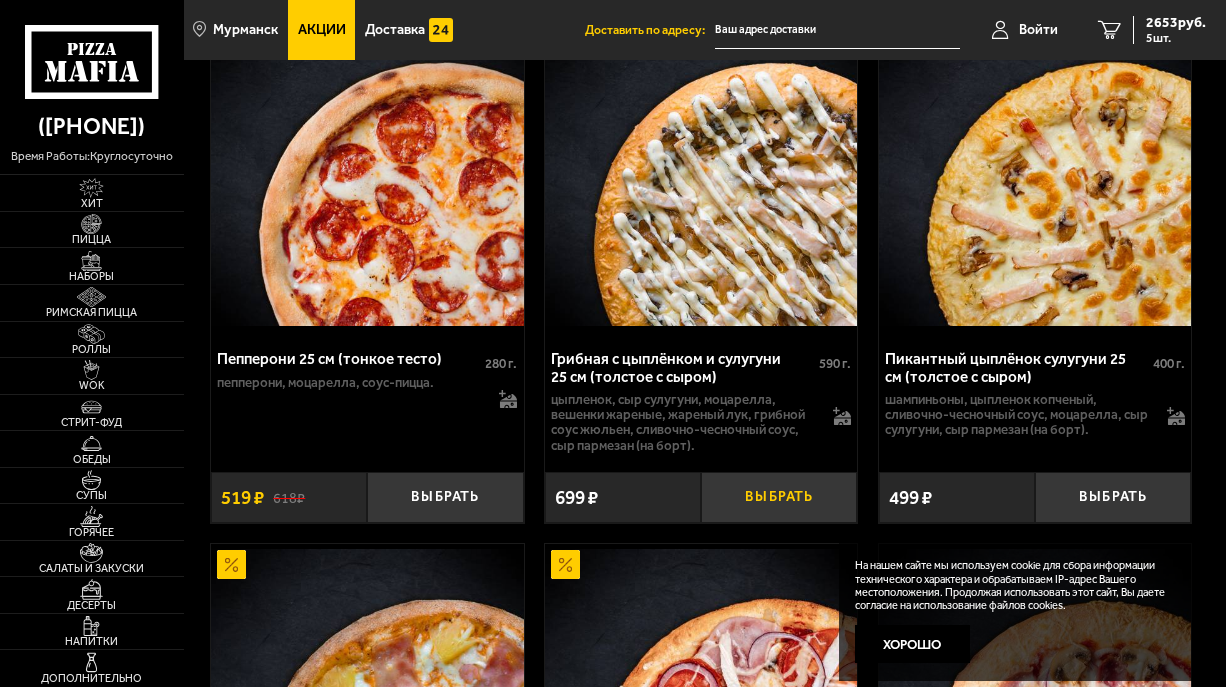 click on "Выбрать" at bounding box center (779, 497) 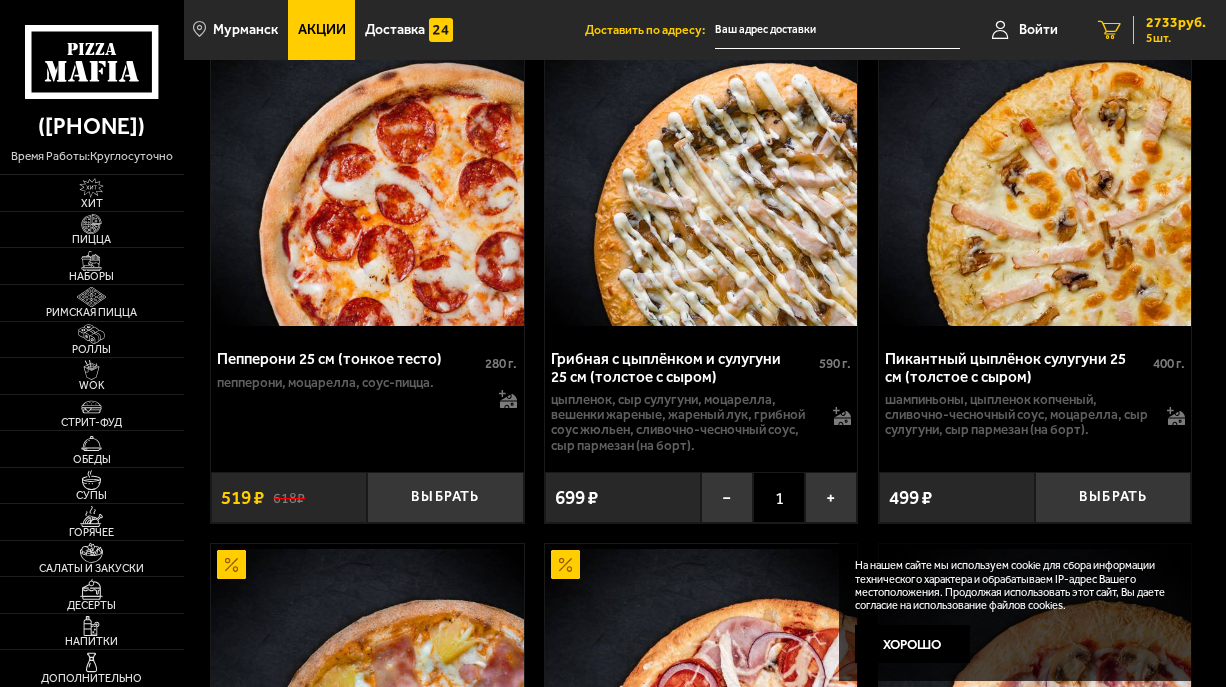 click on "5  шт." at bounding box center [1176, 38] 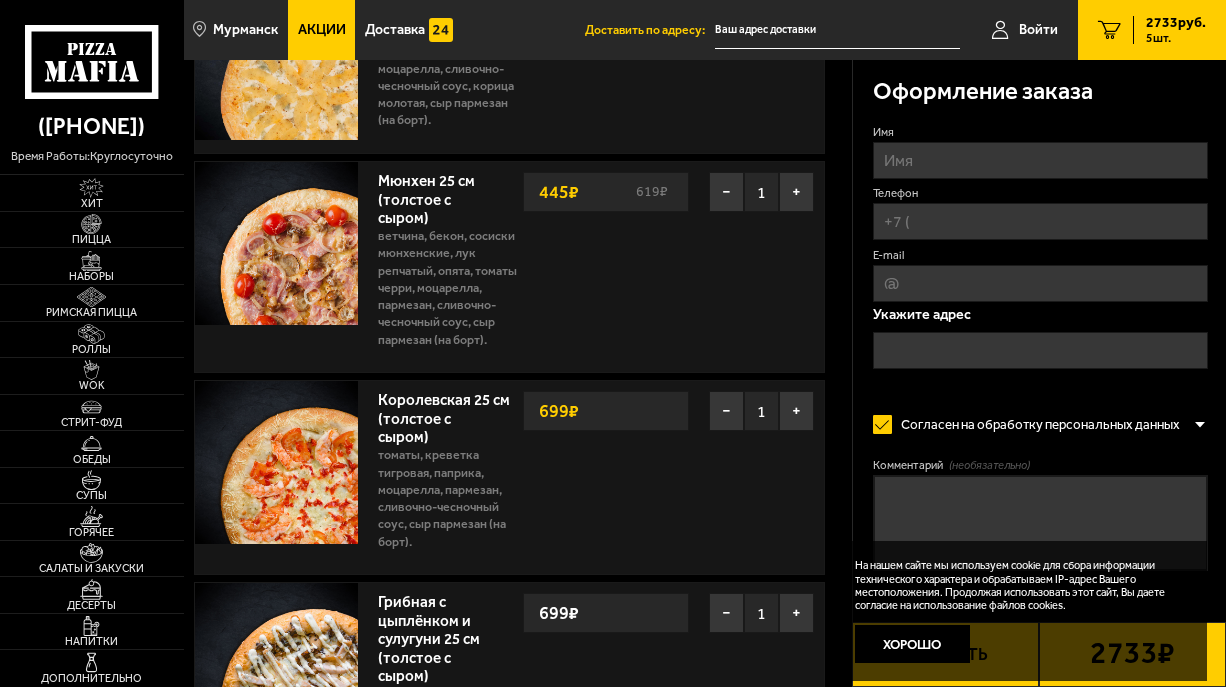scroll, scrollTop: 300, scrollLeft: 0, axis: vertical 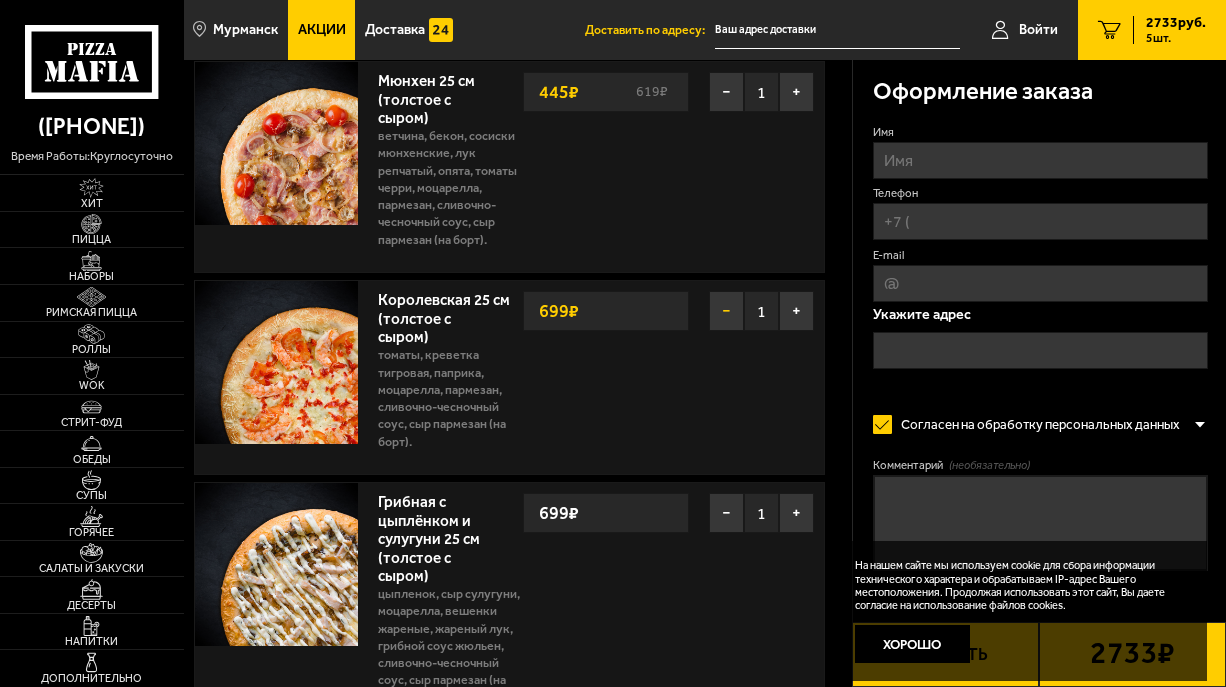 click on "−" at bounding box center [726, 311] 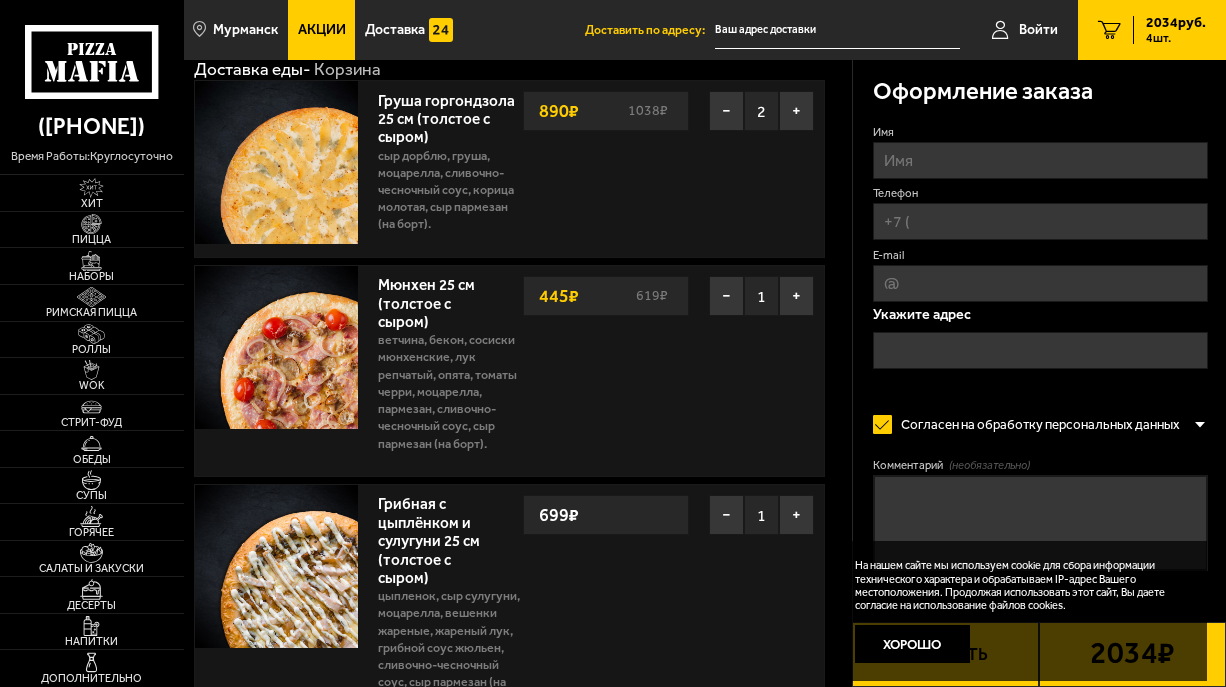 scroll, scrollTop: 0, scrollLeft: 0, axis: both 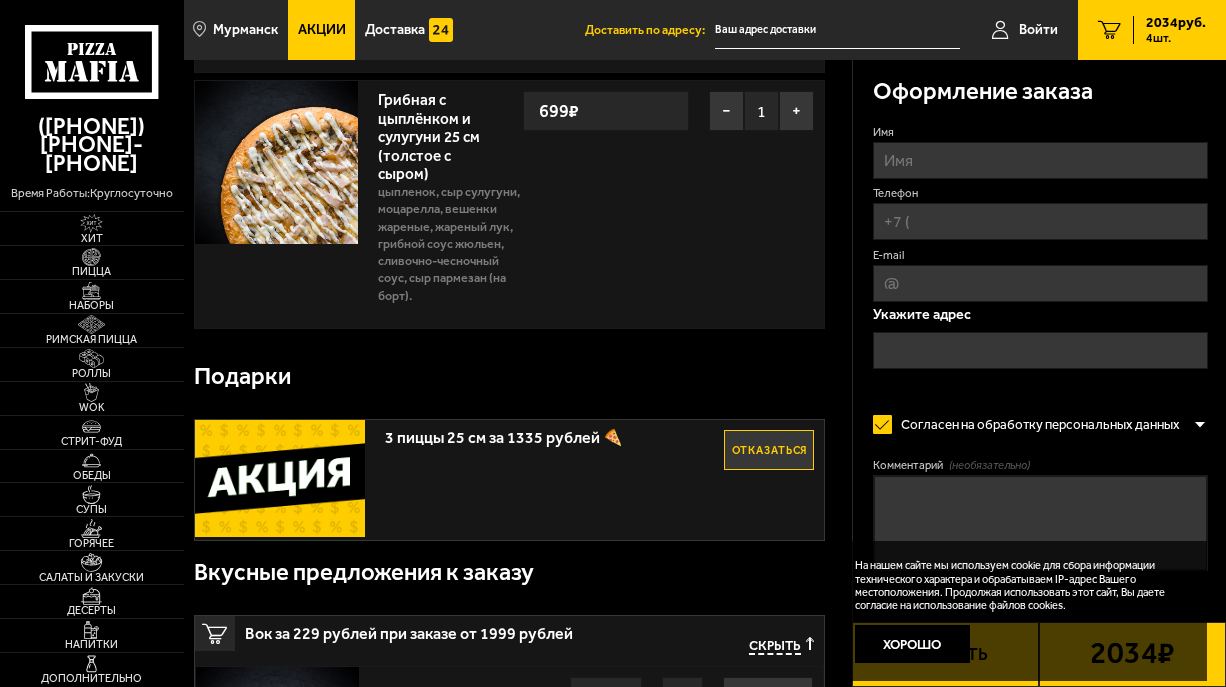 click on "3 пиццы 25 см за 1335 рублей 🍕" at bounding box center (555, 433) 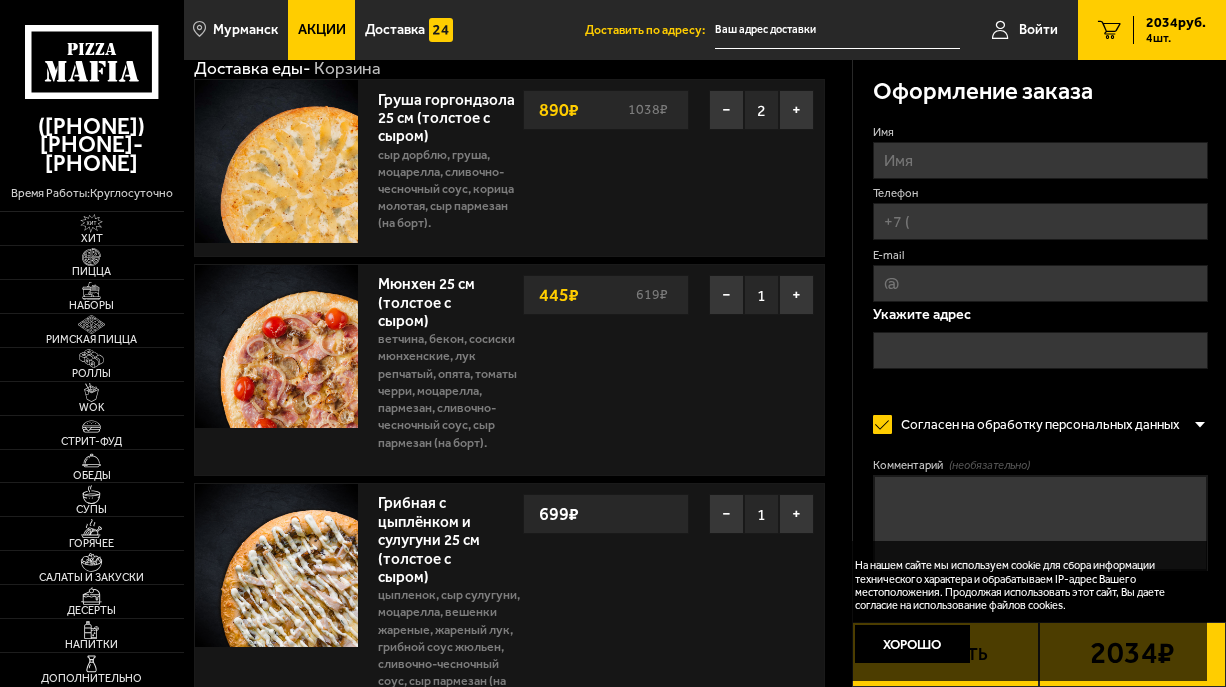 scroll, scrollTop: 0, scrollLeft: 0, axis: both 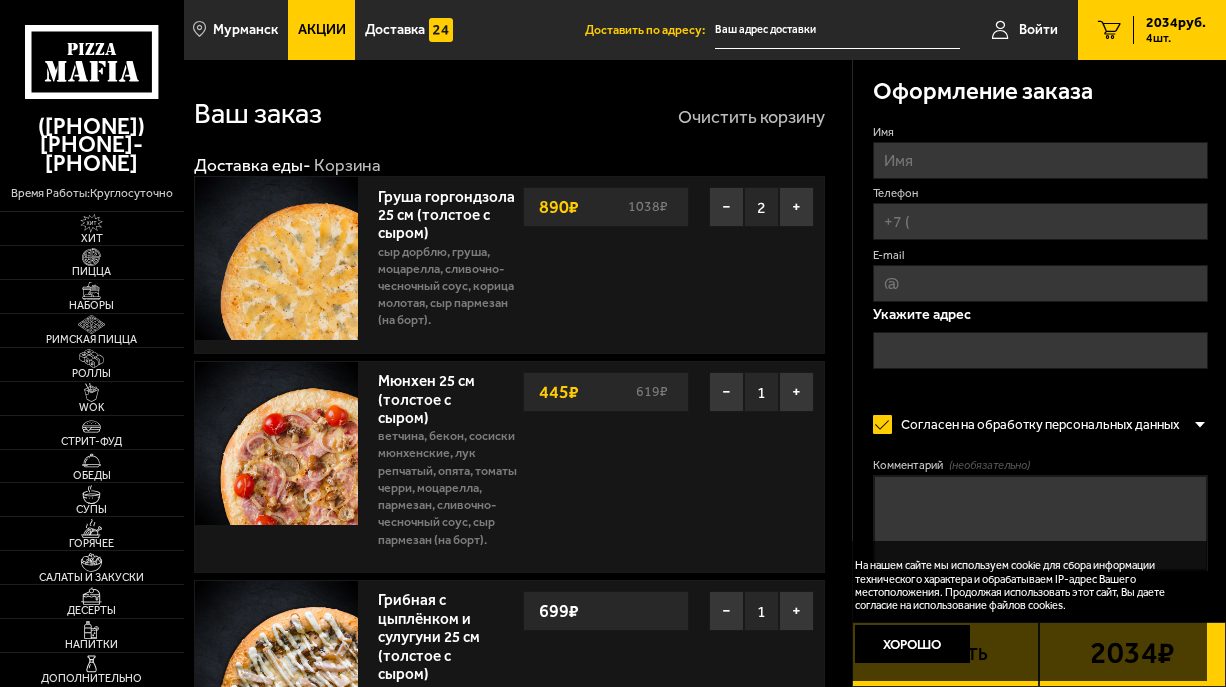 click on "Очистить корзину" at bounding box center (751, 117) 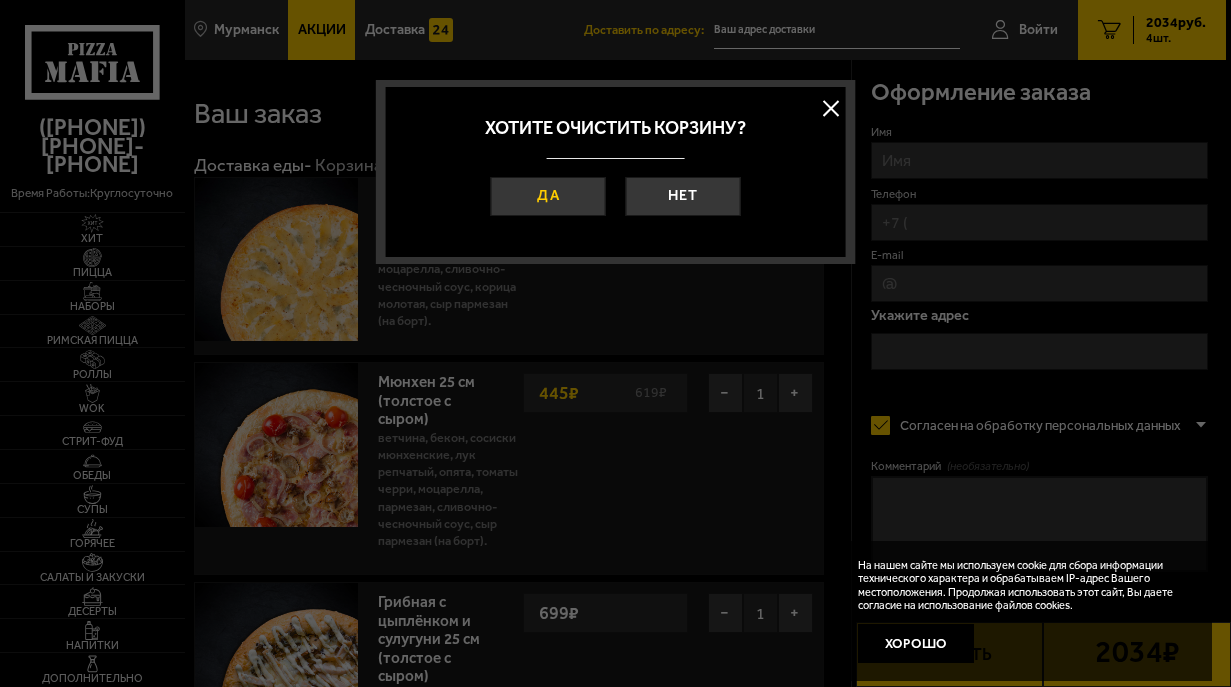 click on "Да" at bounding box center (547, 196) 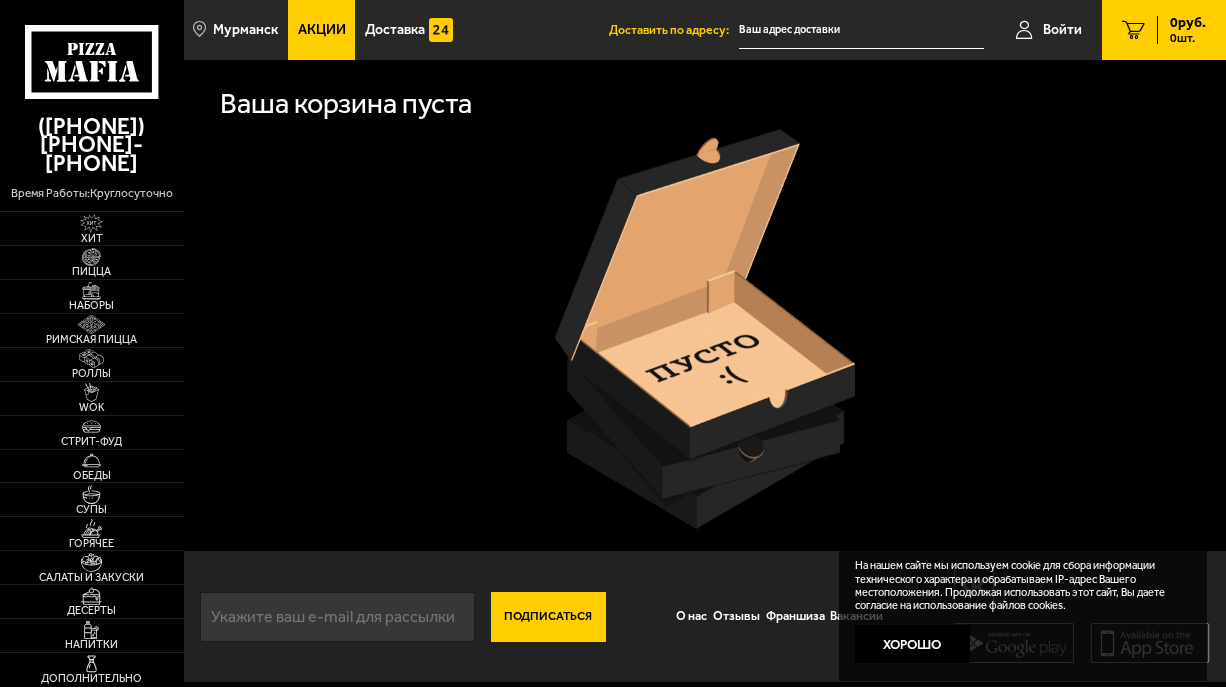 scroll, scrollTop: 0, scrollLeft: 0, axis: both 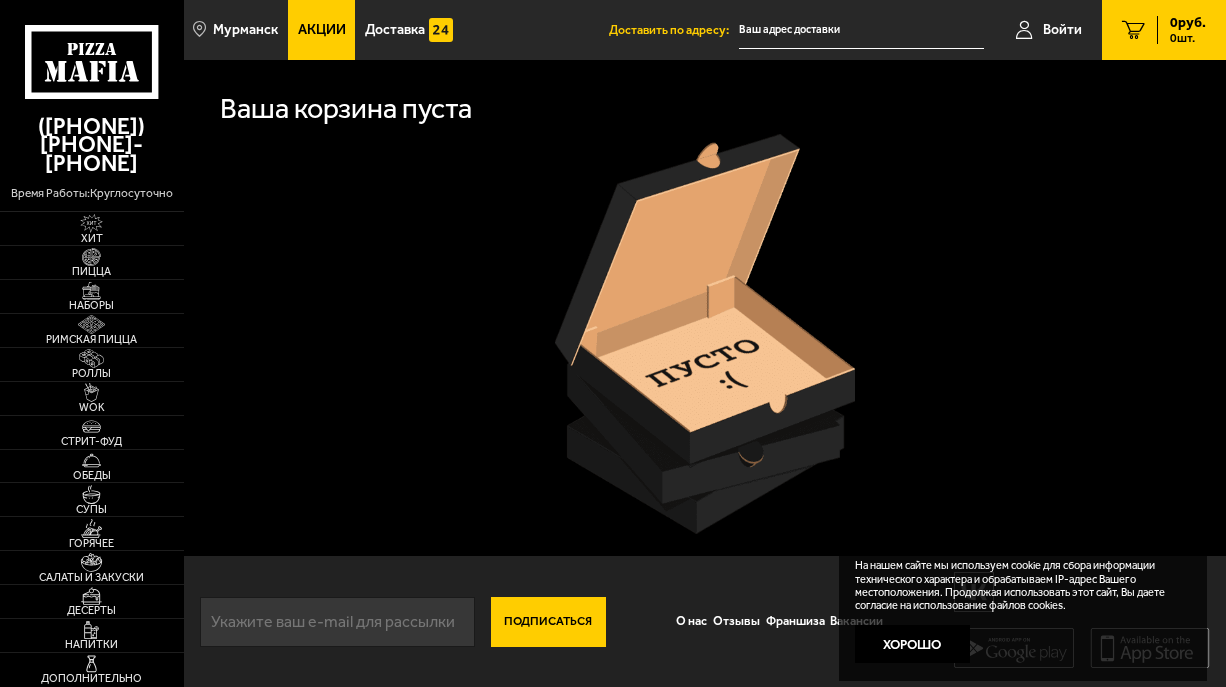 click 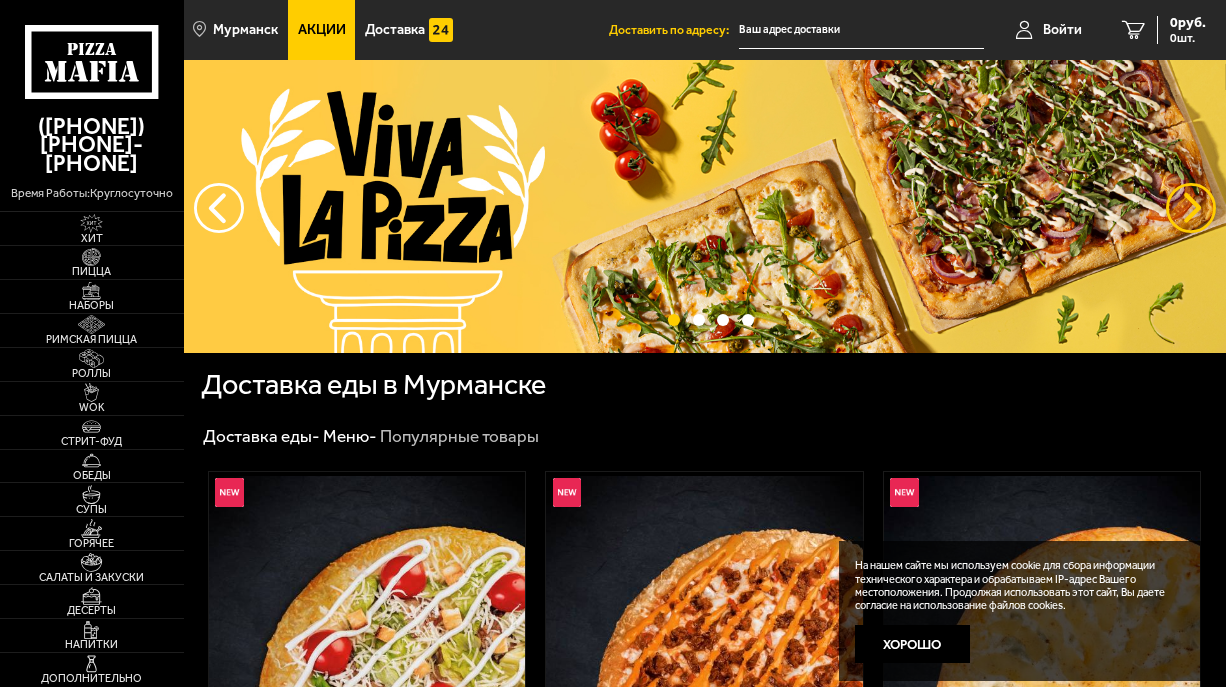 click at bounding box center [1191, 208] 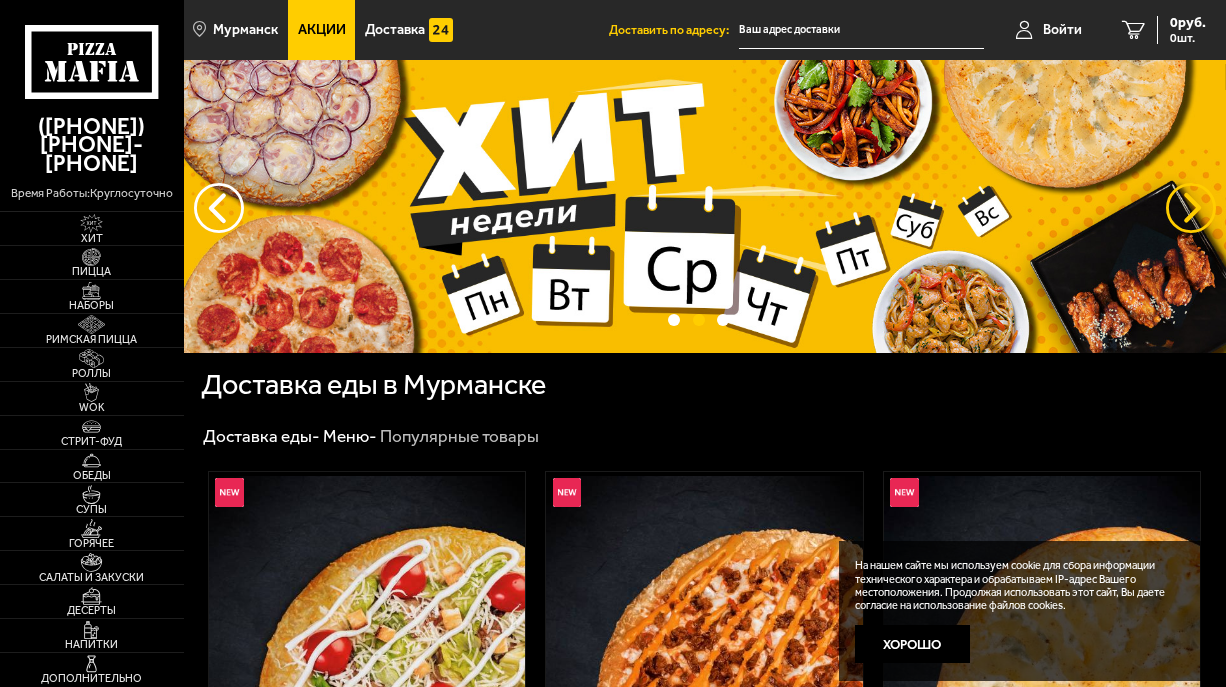 click at bounding box center [1191, 208] 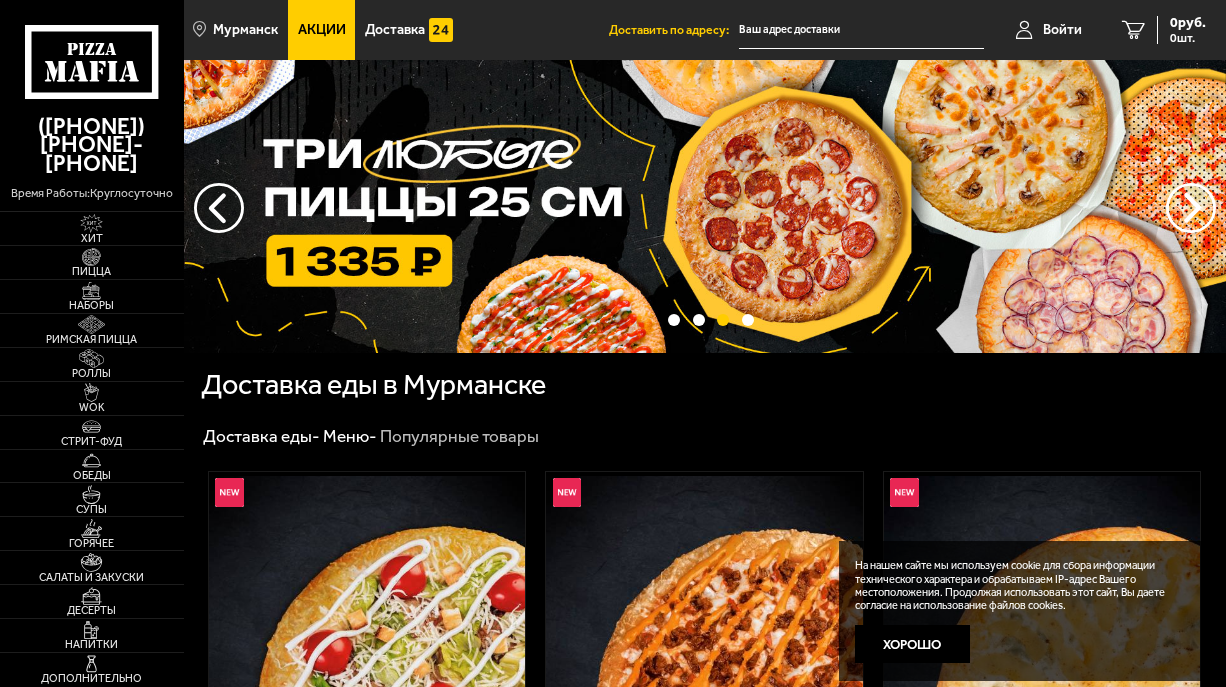 click at bounding box center (705, 206) 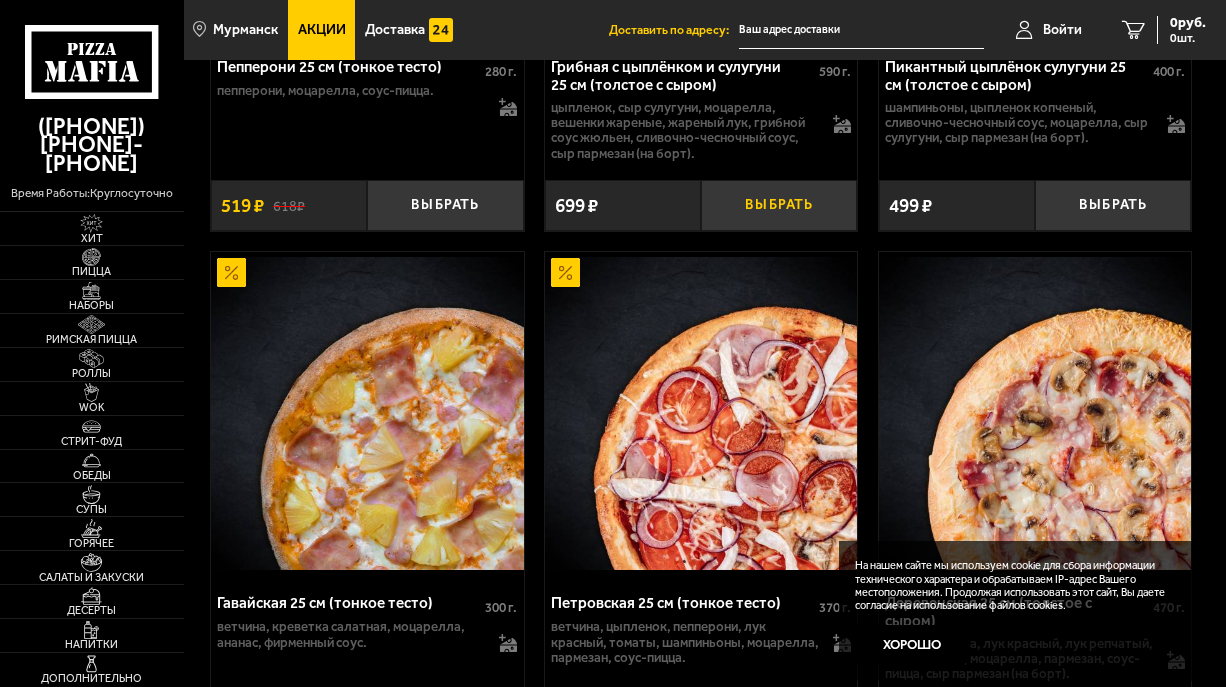 scroll, scrollTop: 3200, scrollLeft: 0, axis: vertical 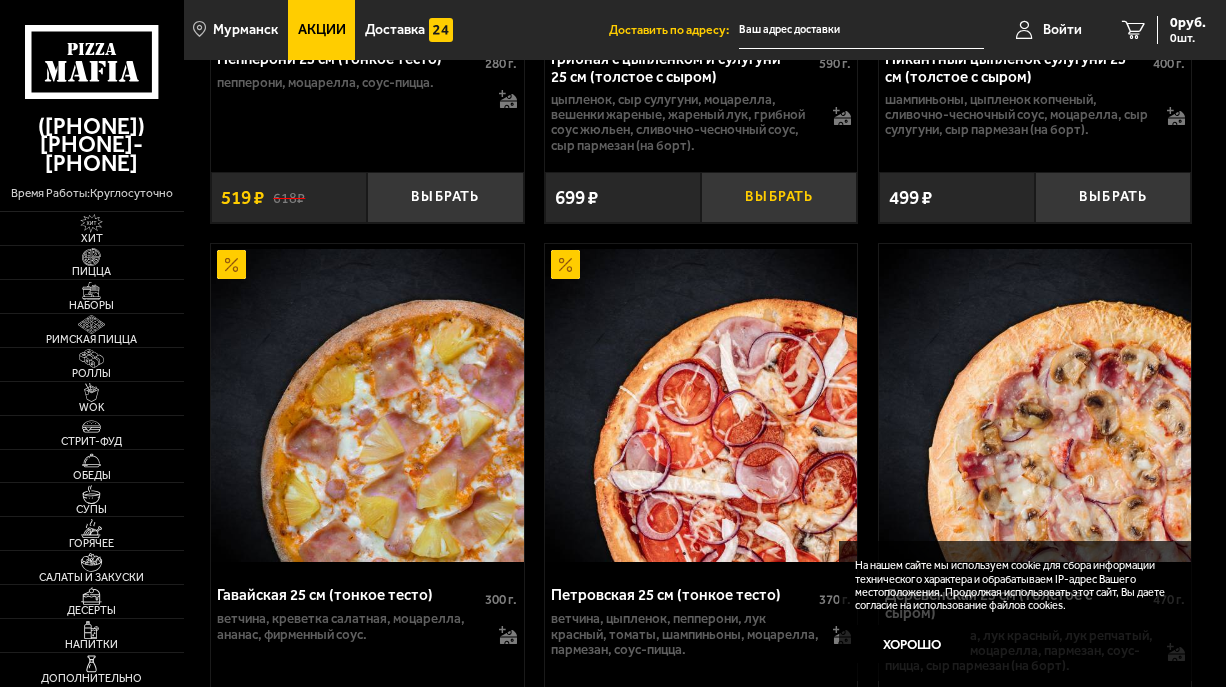 click on "Выбрать" at bounding box center [779, 197] 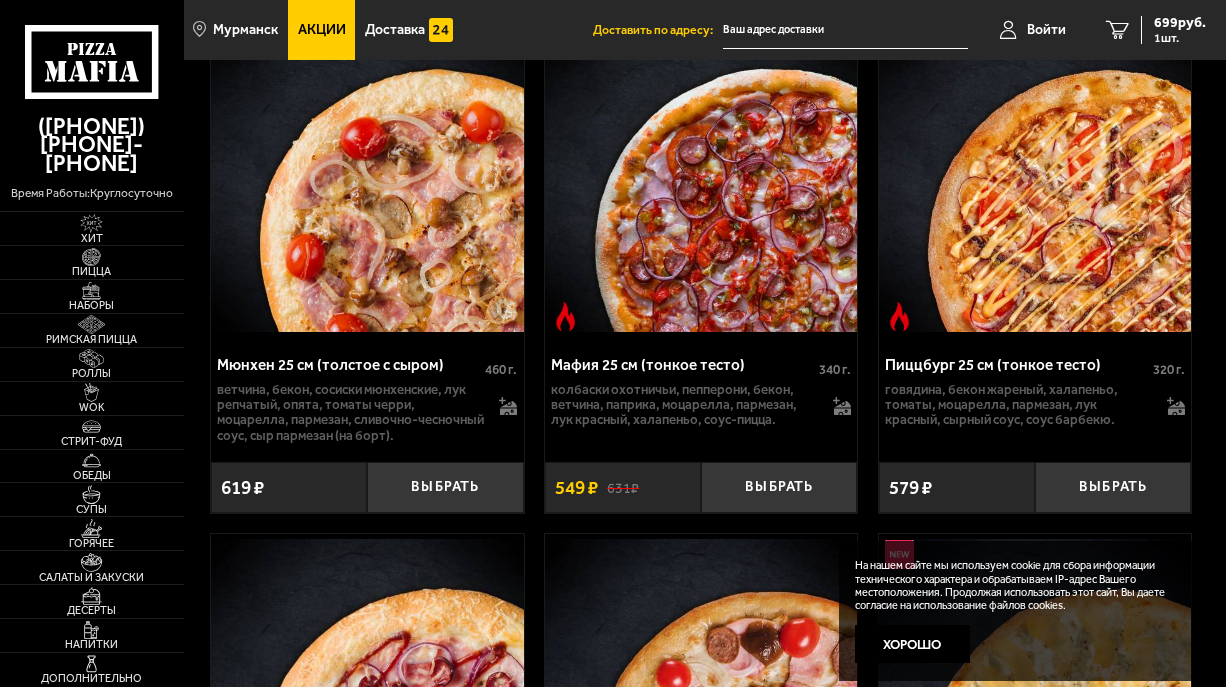 scroll, scrollTop: 8700, scrollLeft: 0, axis: vertical 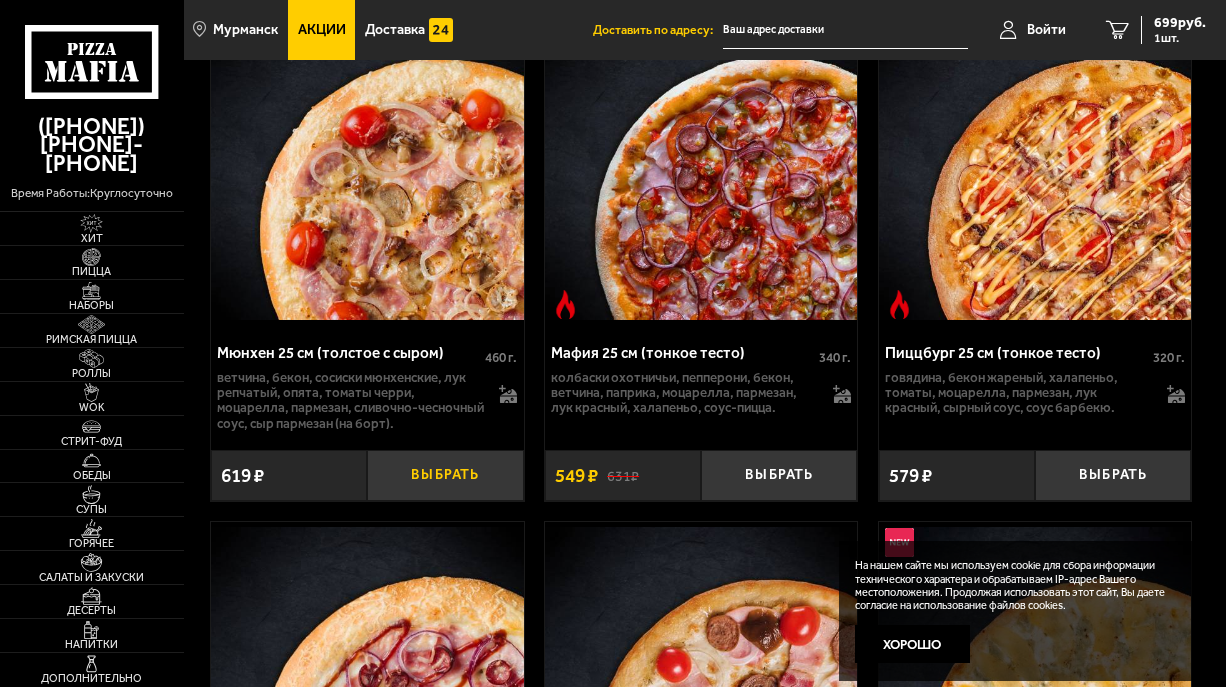 click on "Выбрать" at bounding box center [445, 475] 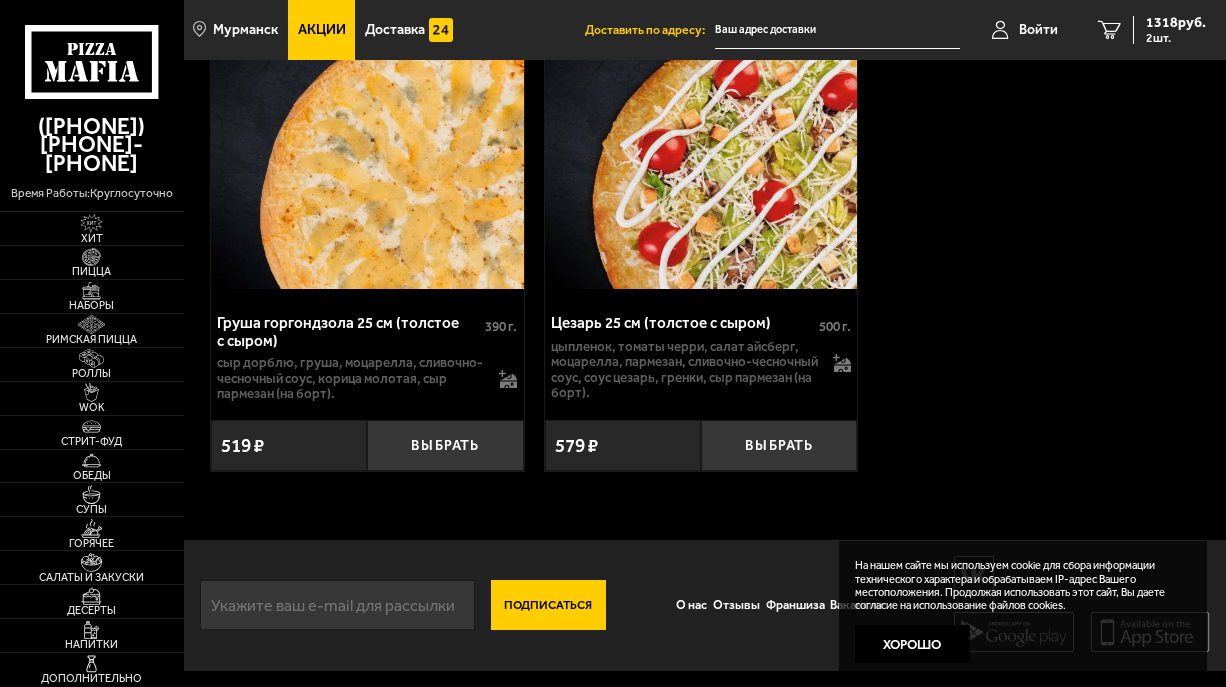 scroll, scrollTop: 10300, scrollLeft: 0, axis: vertical 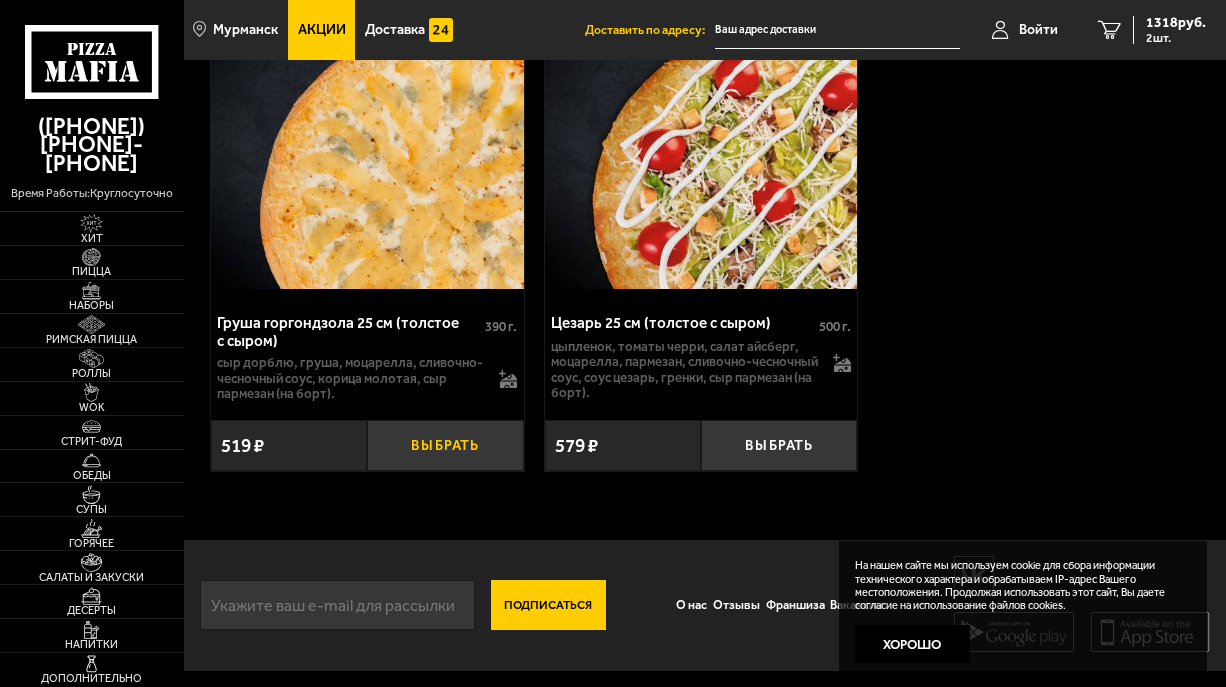 click on "Выбрать" at bounding box center [445, 445] 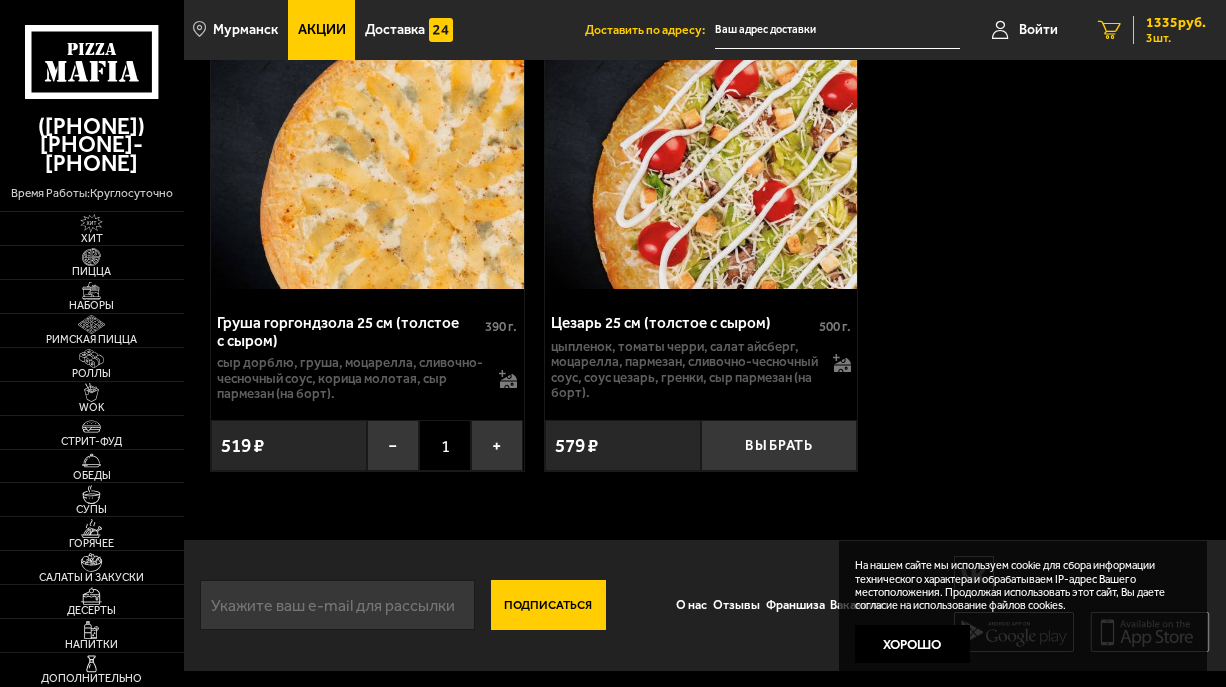 click on "3  шт." at bounding box center [1176, 38] 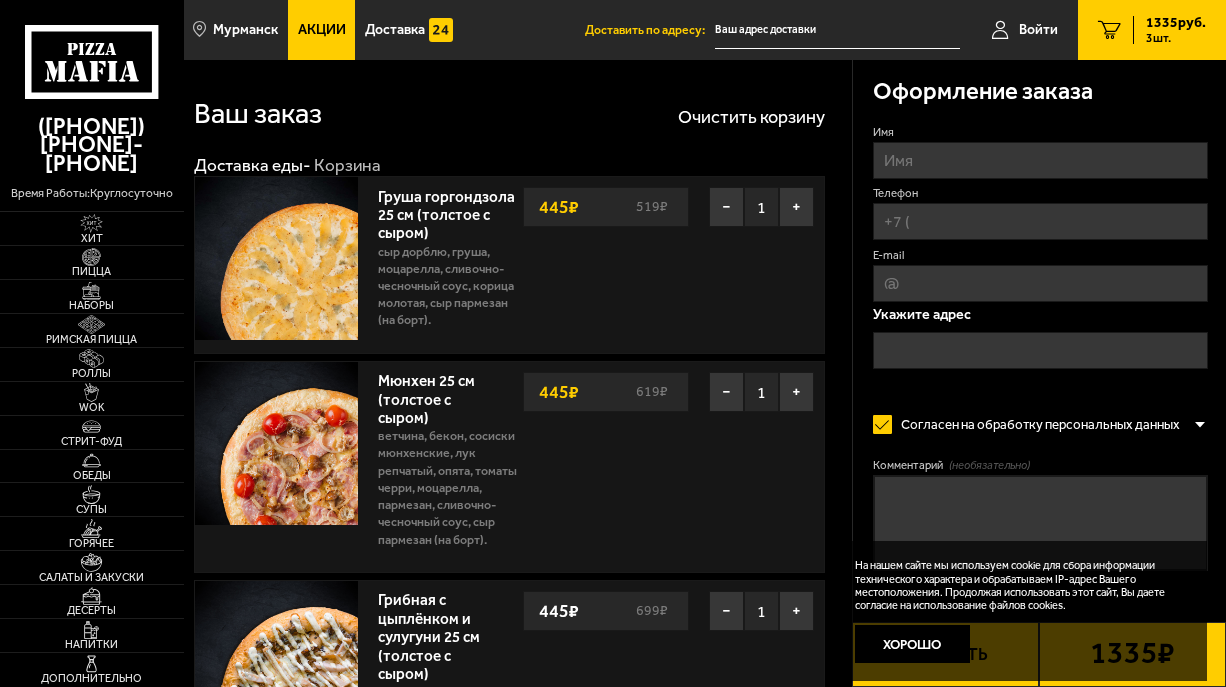 scroll, scrollTop: 100, scrollLeft: 0, axis: vertical 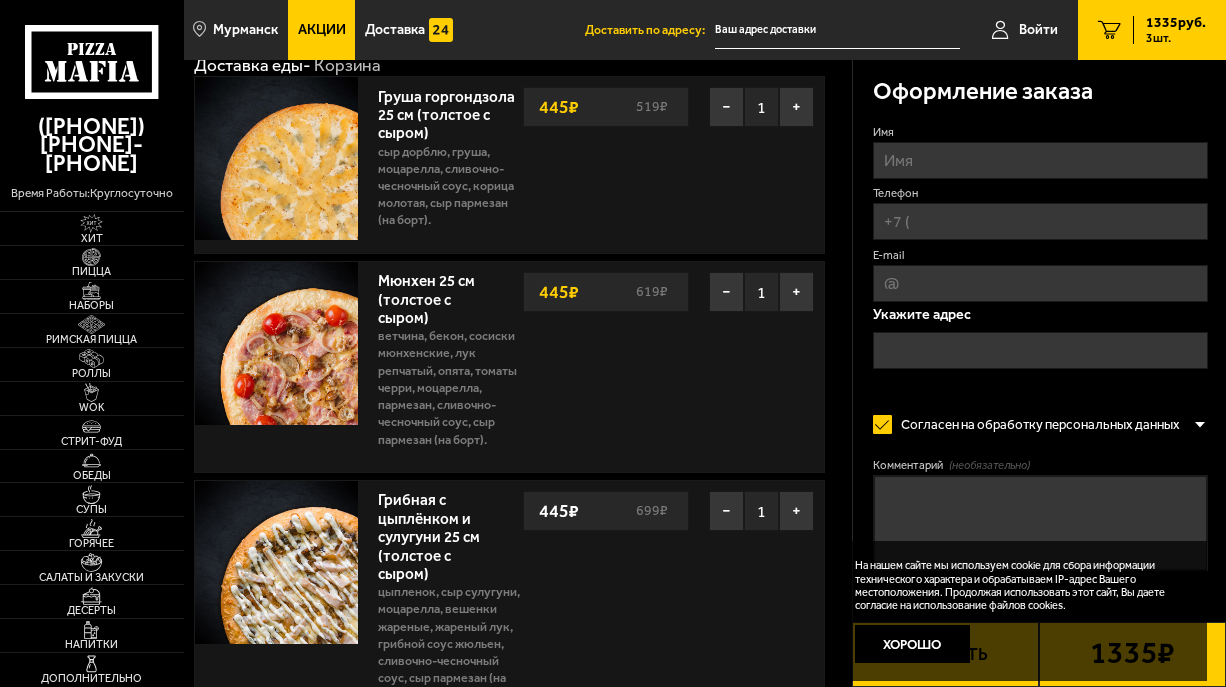click on "Имя" at bounding box center [1040, 160] 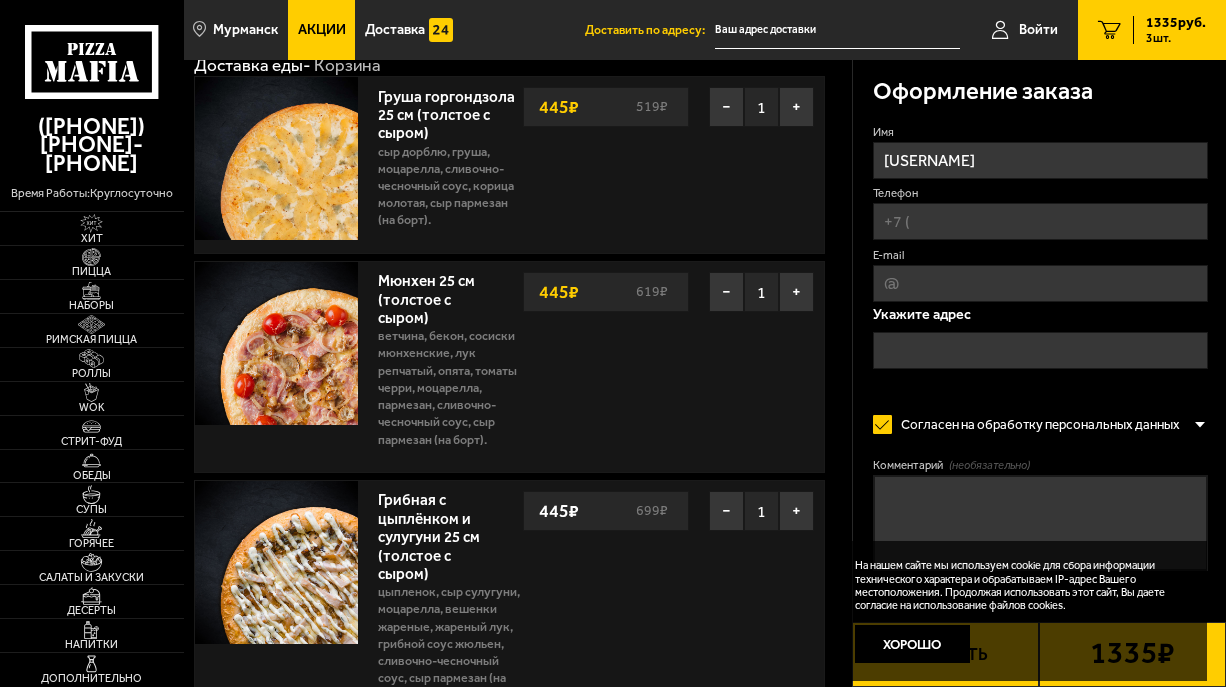 type on "а" 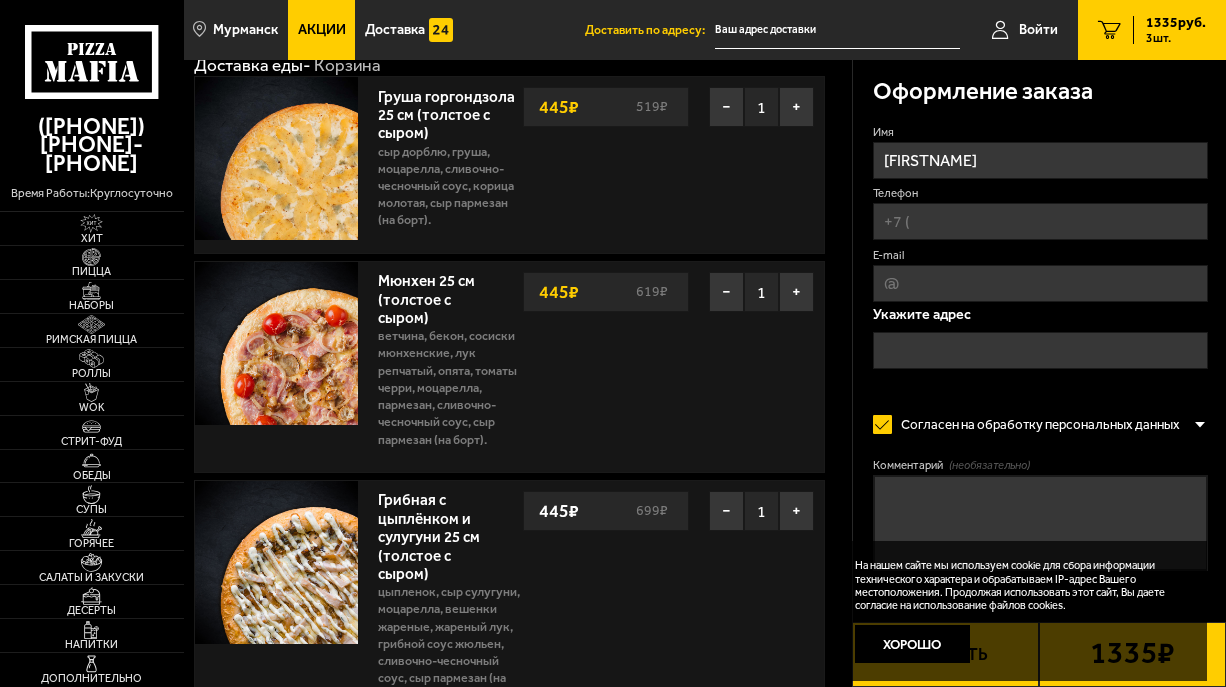 type on "[FIRSTNAME]" 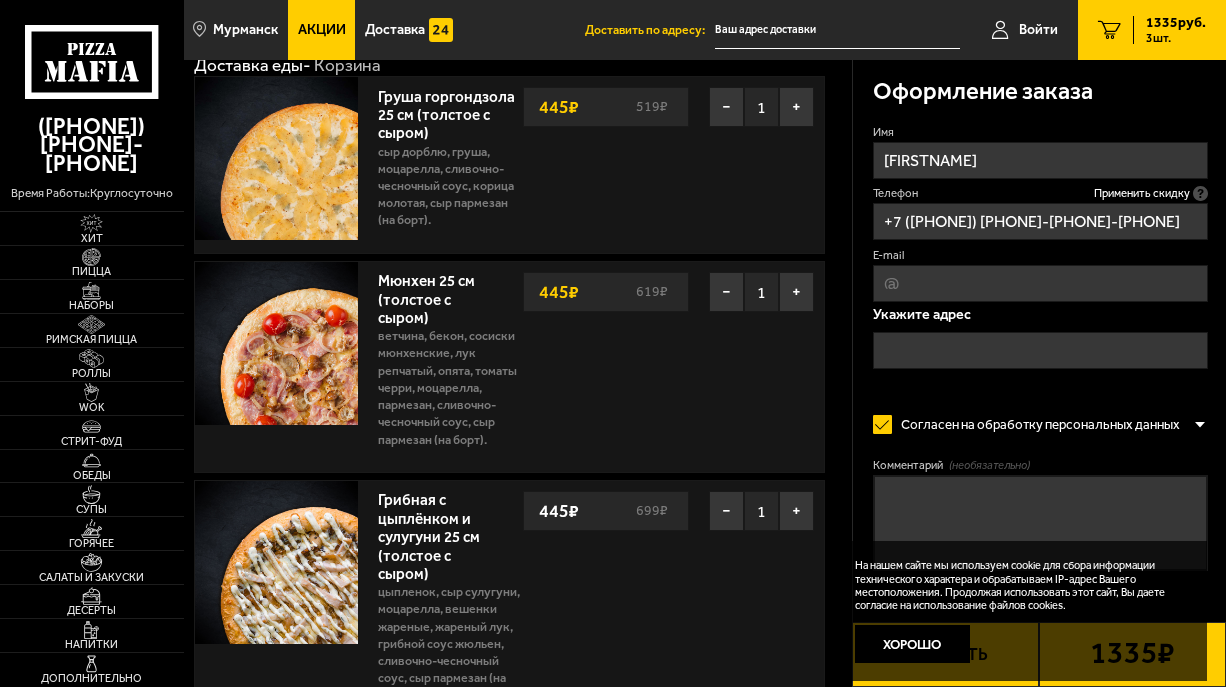 type on "+7 ([PHONE]) [PHONE]-[PHONE]-[PHONE]" 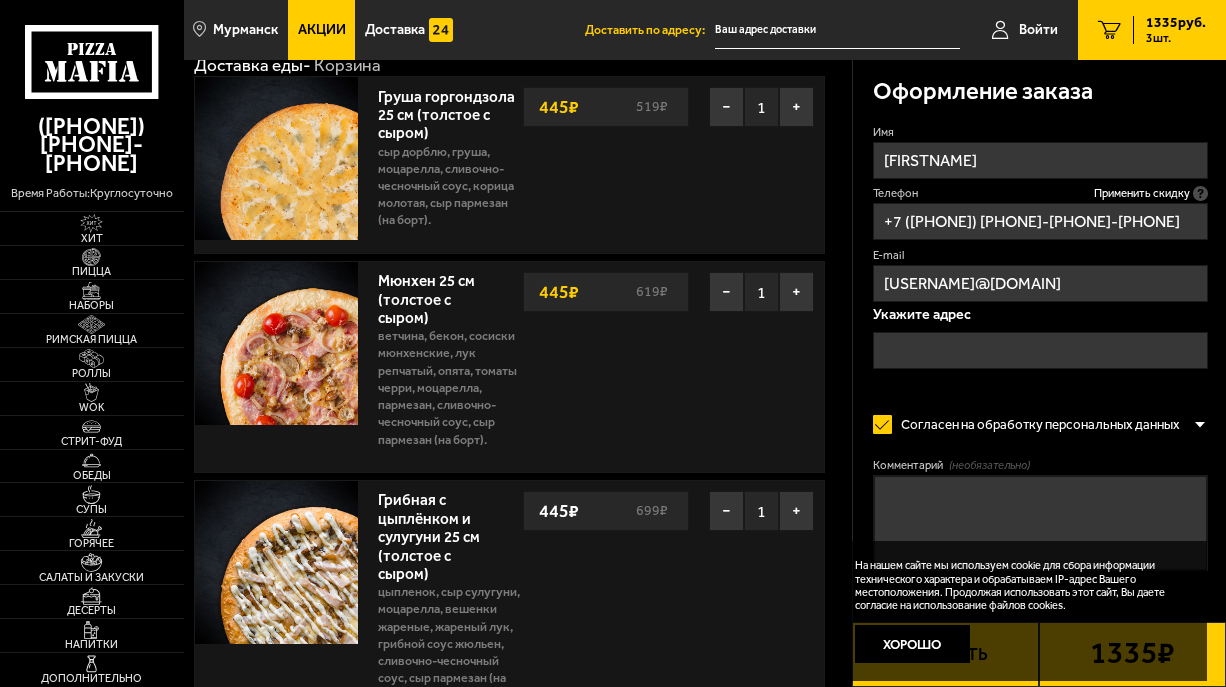 type on "[USERNAME]@[DOMAIN]" 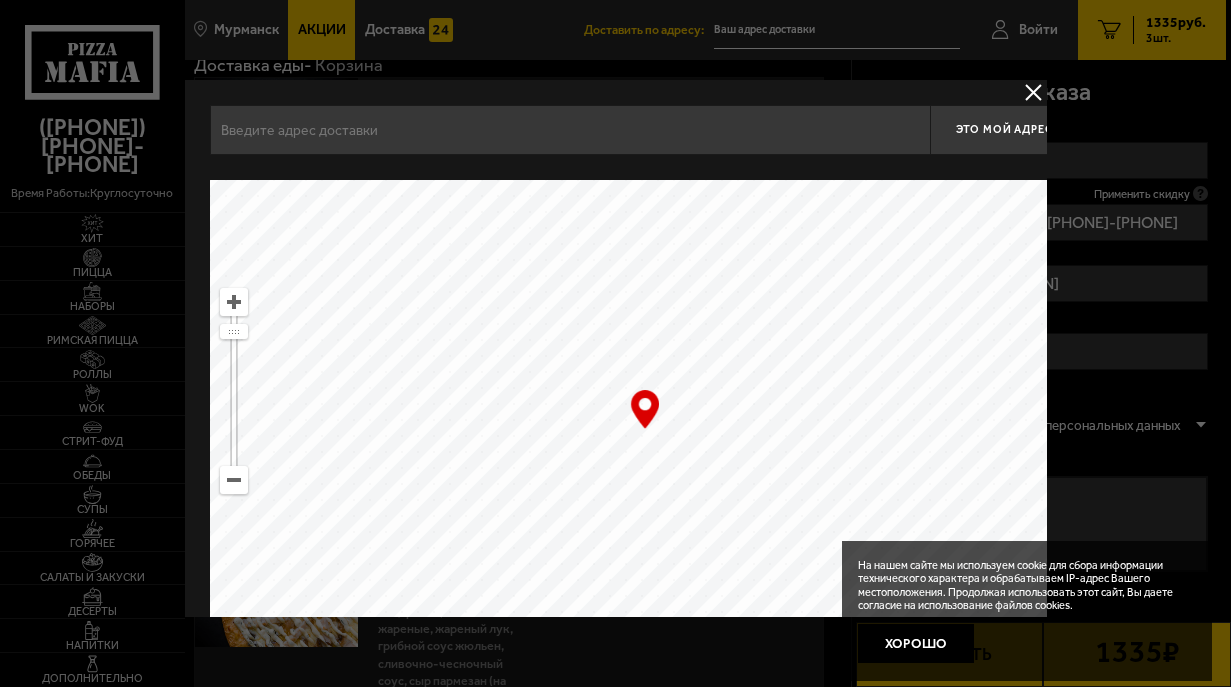 click at bounding box center (570, 130) 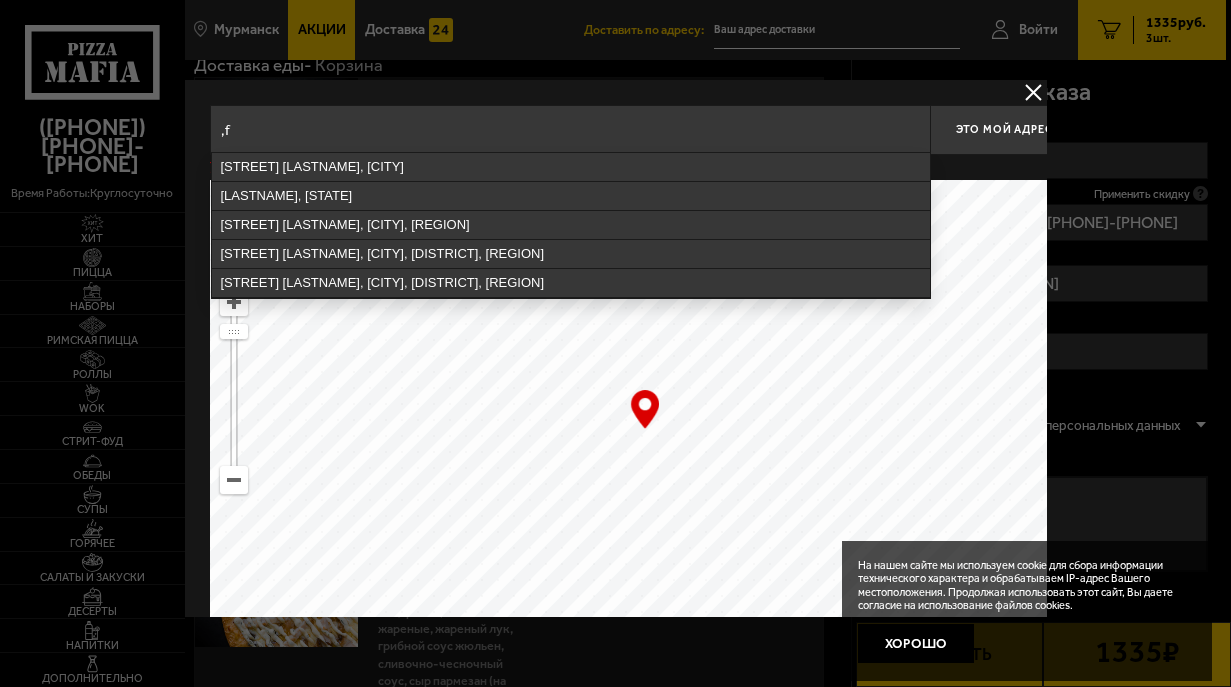 type on "," 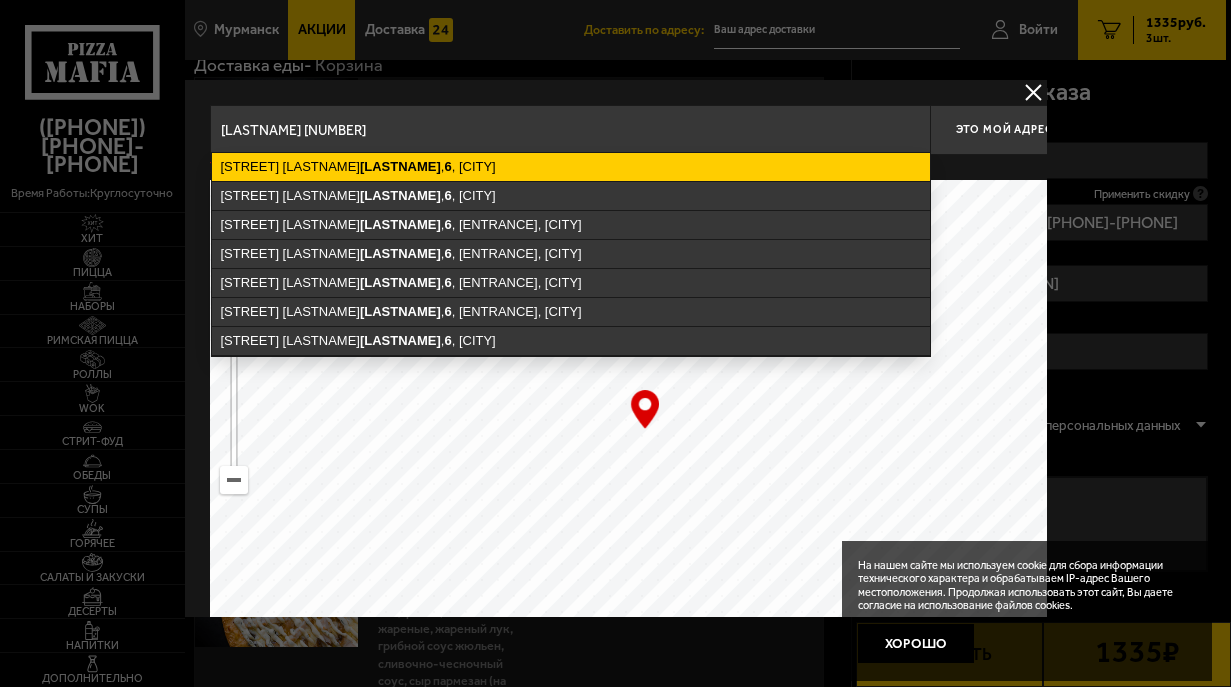 click on "[LASTNAME]" at bounding box center [400, 166] 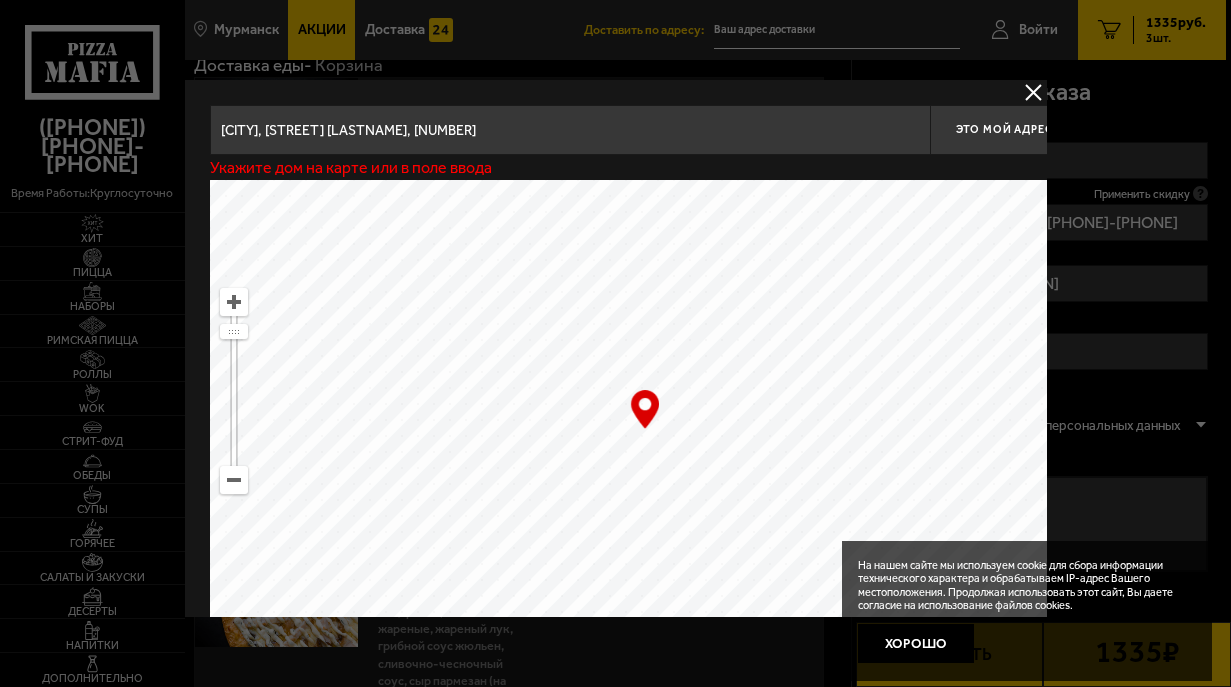 type on "[STREET] [LASTNAME], [NUMBER]" 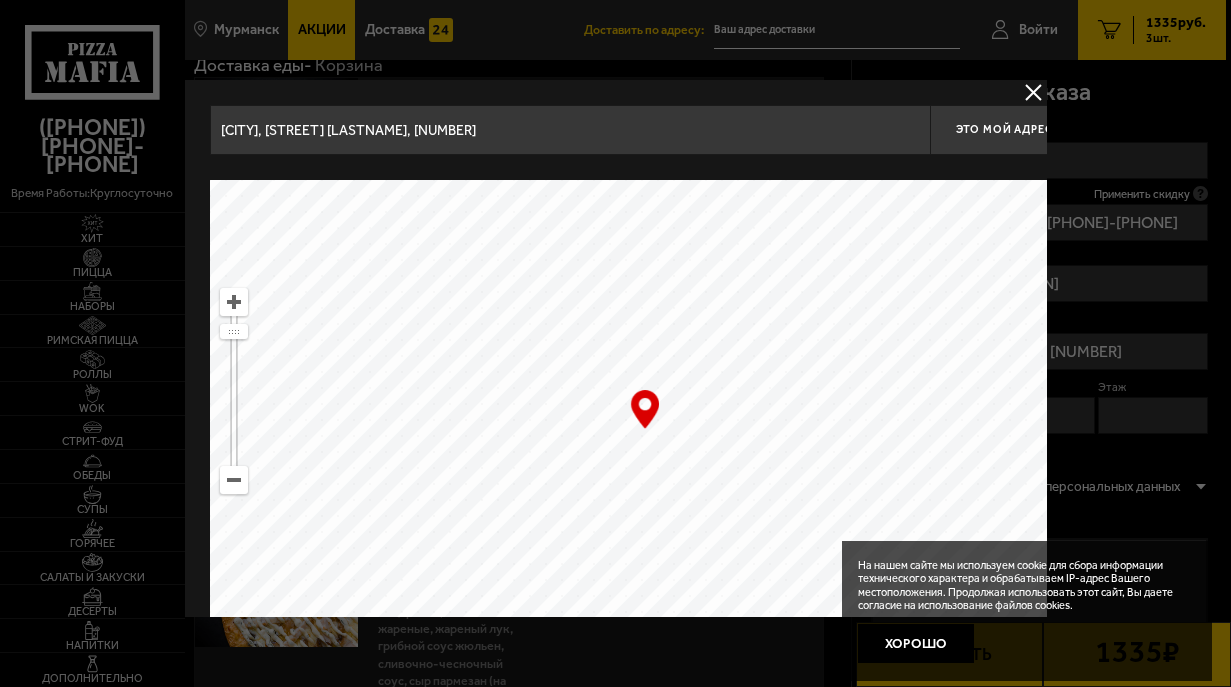 type on "[STREET] [LASTNAME], [NUMBER]" 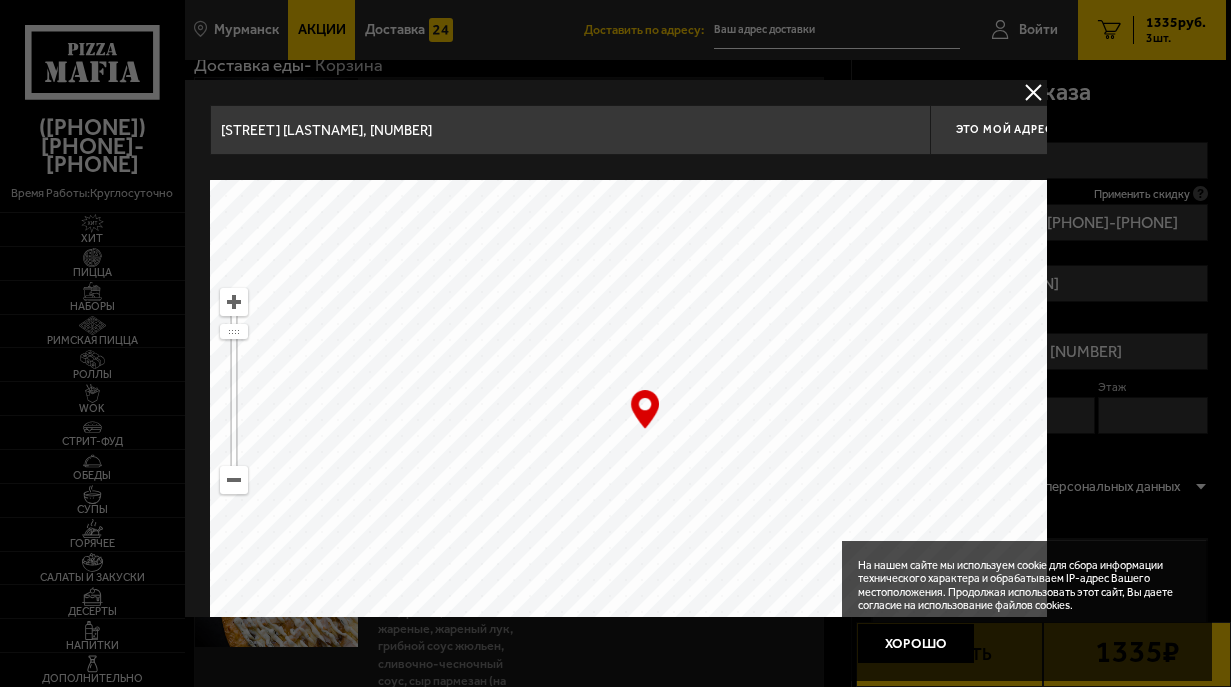 drag, startPoint x: 725, startPoint y: 440, endPoint x: 733, endPoint y: 408, distance: 32.984844 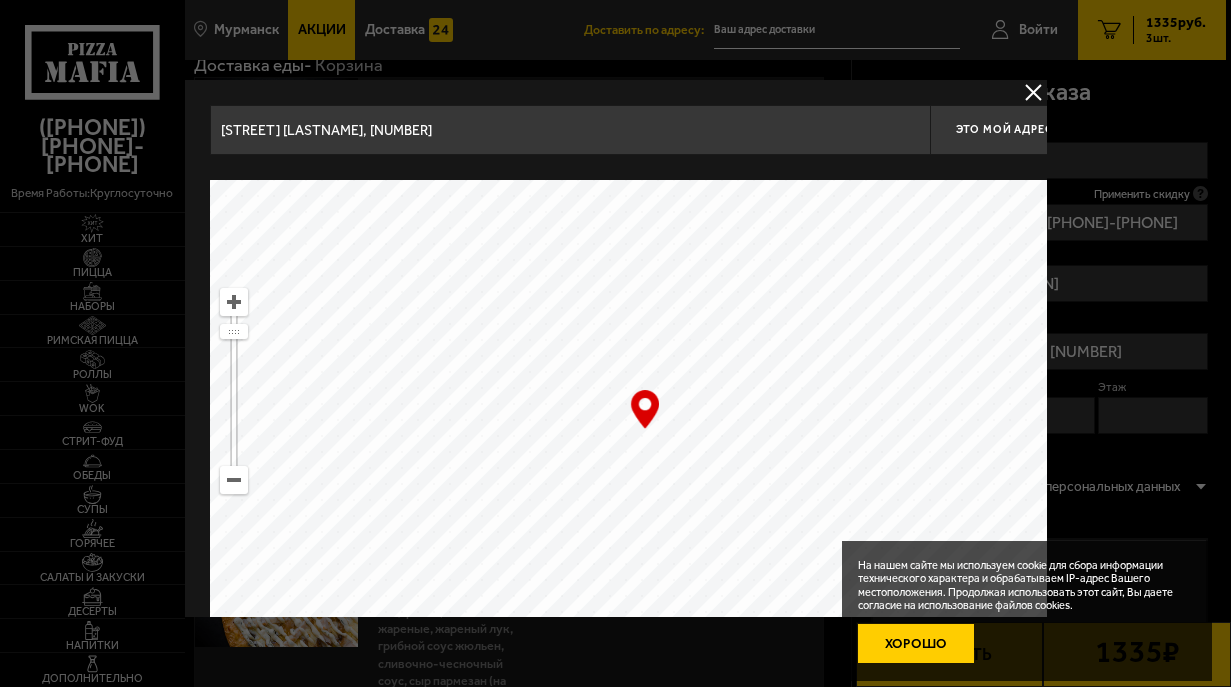 click on "Хорошо" at bounding box center [915, 643] 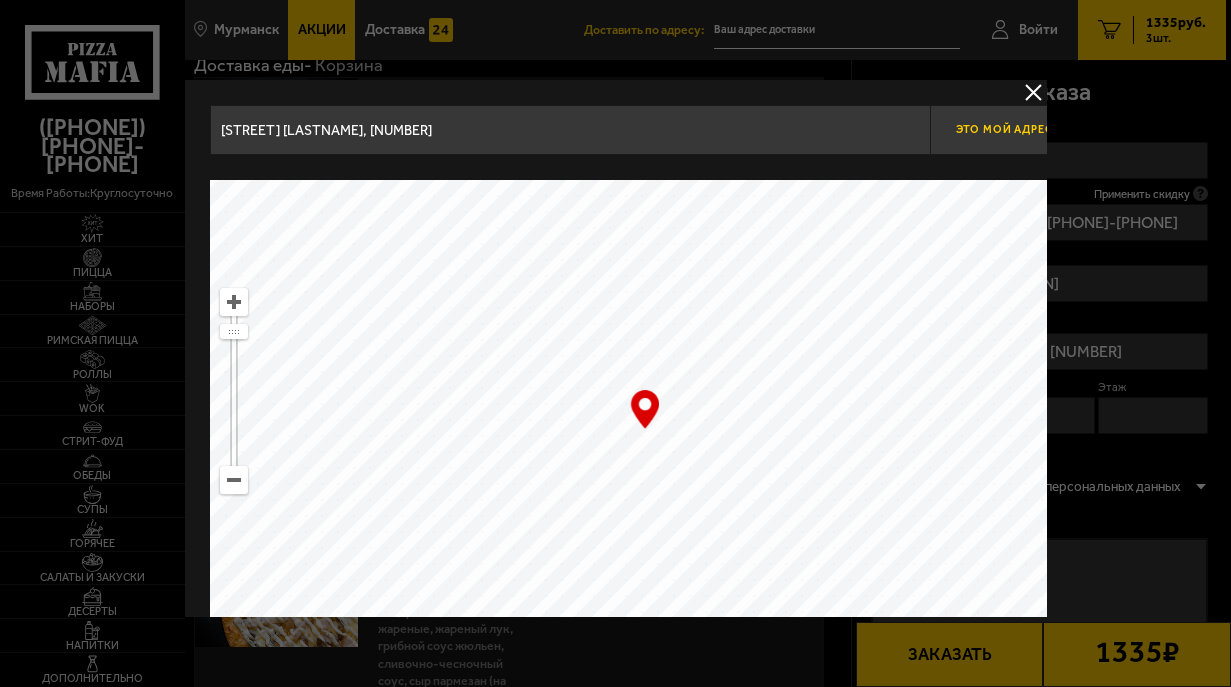 click on "Это мой адрес" at bounding box center [1005, 130] 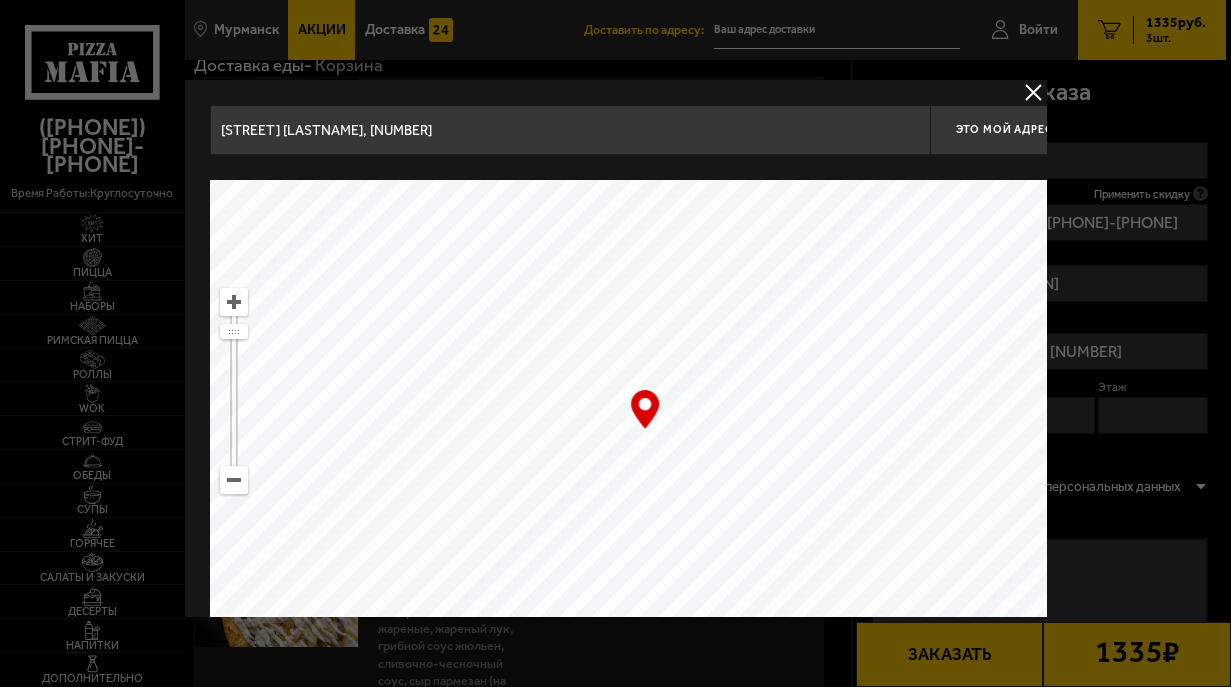 type on "[COUNTRY], [CITY], [STREET] [LASTNAME], [NUMBER]" 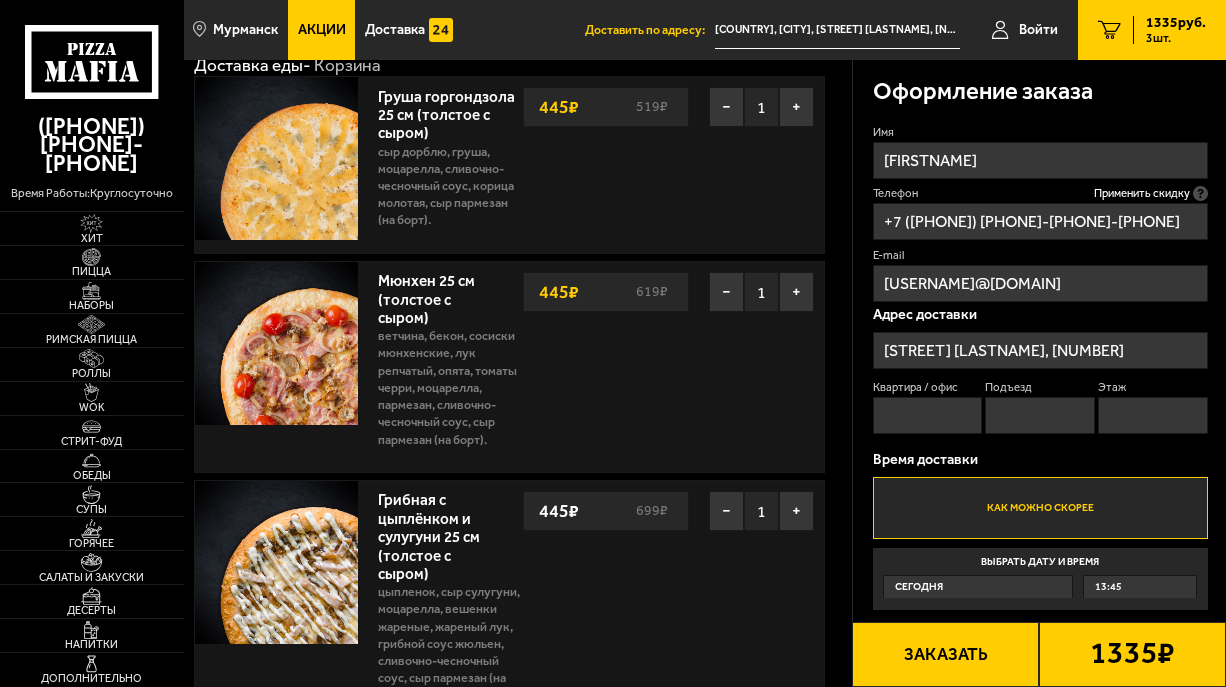 click on "Квартира / офис" at bounding box center [928, 415] 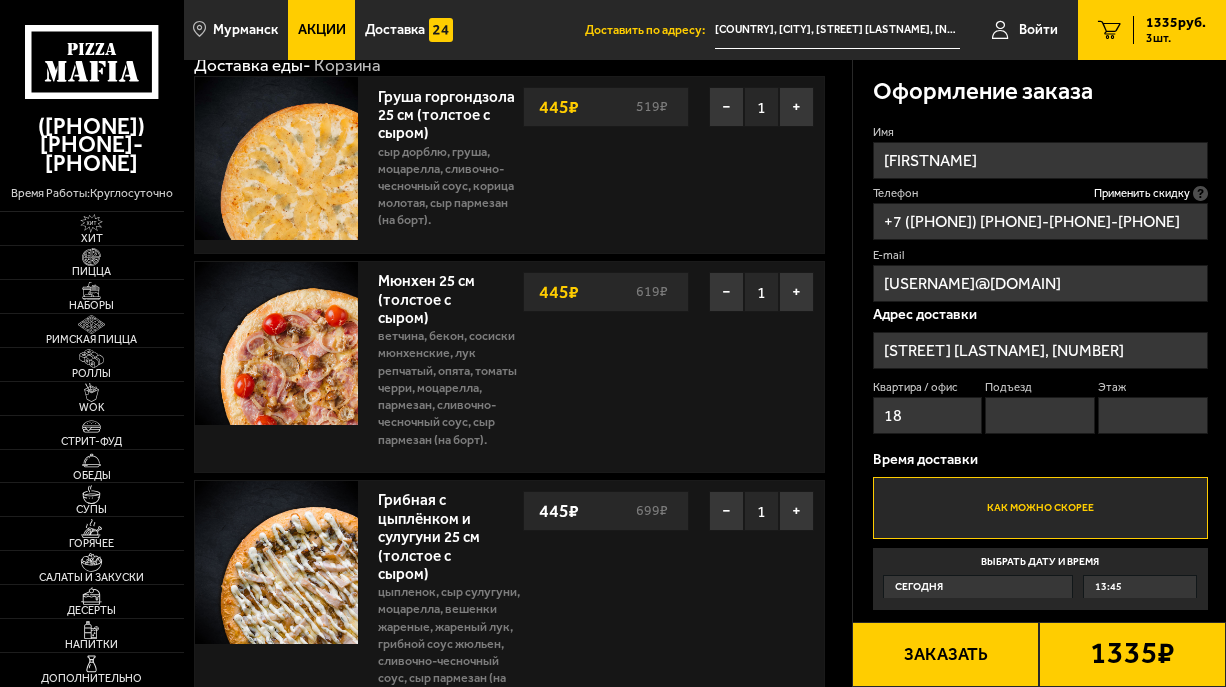 type on "18" 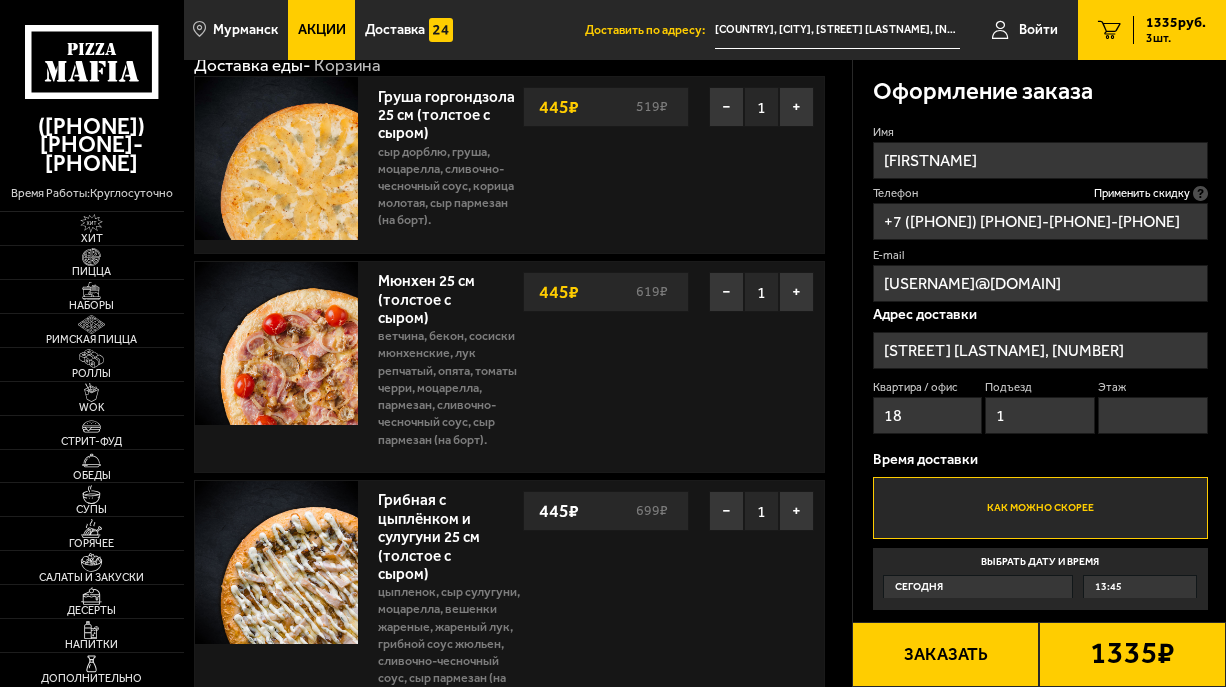 type on "1" 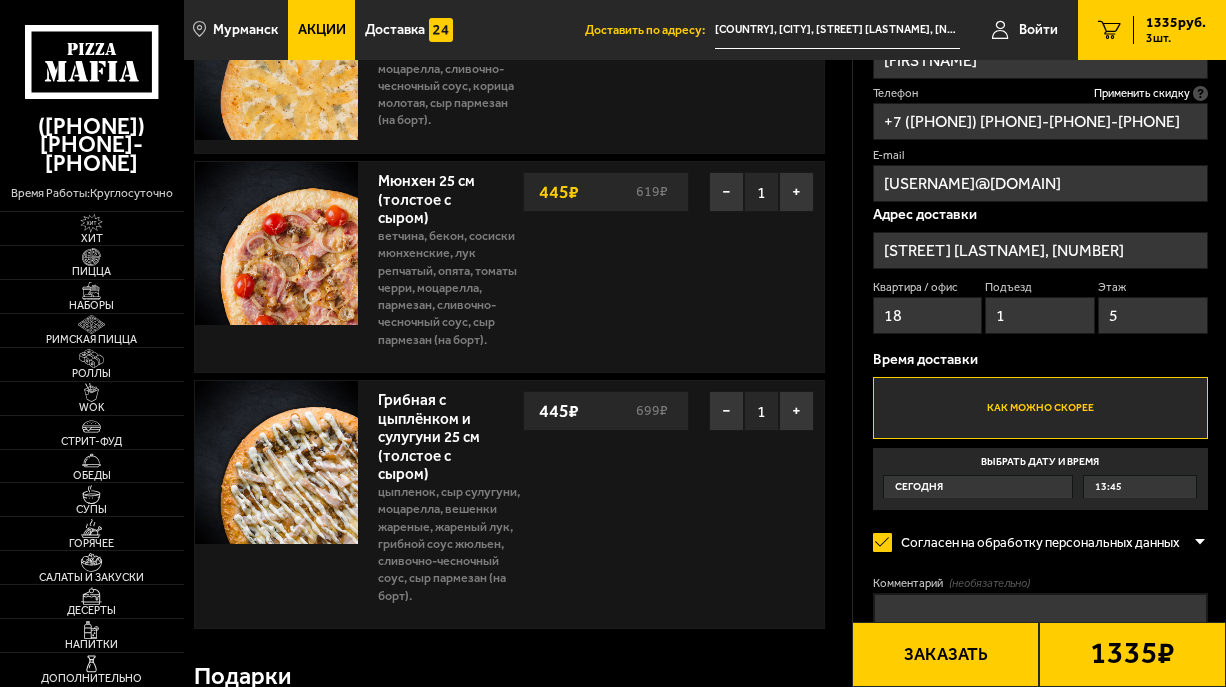 scroll, scrollTop: 300, scrollLeft: 0, axis: vertical 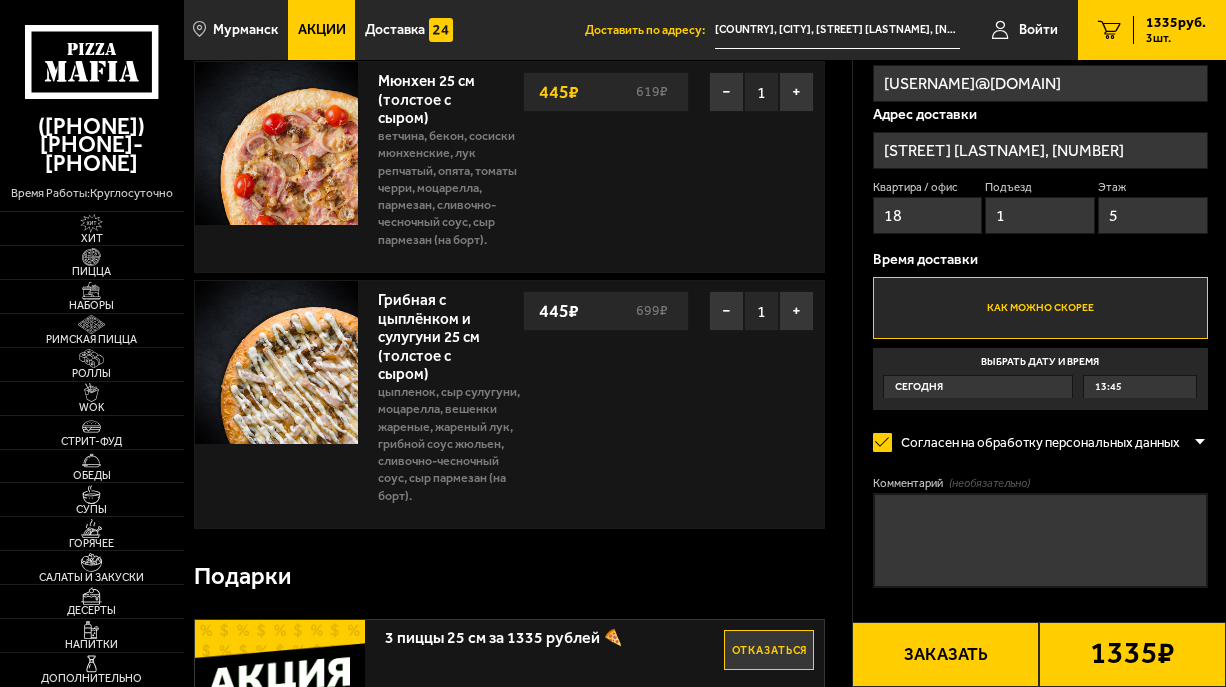 type on "5" 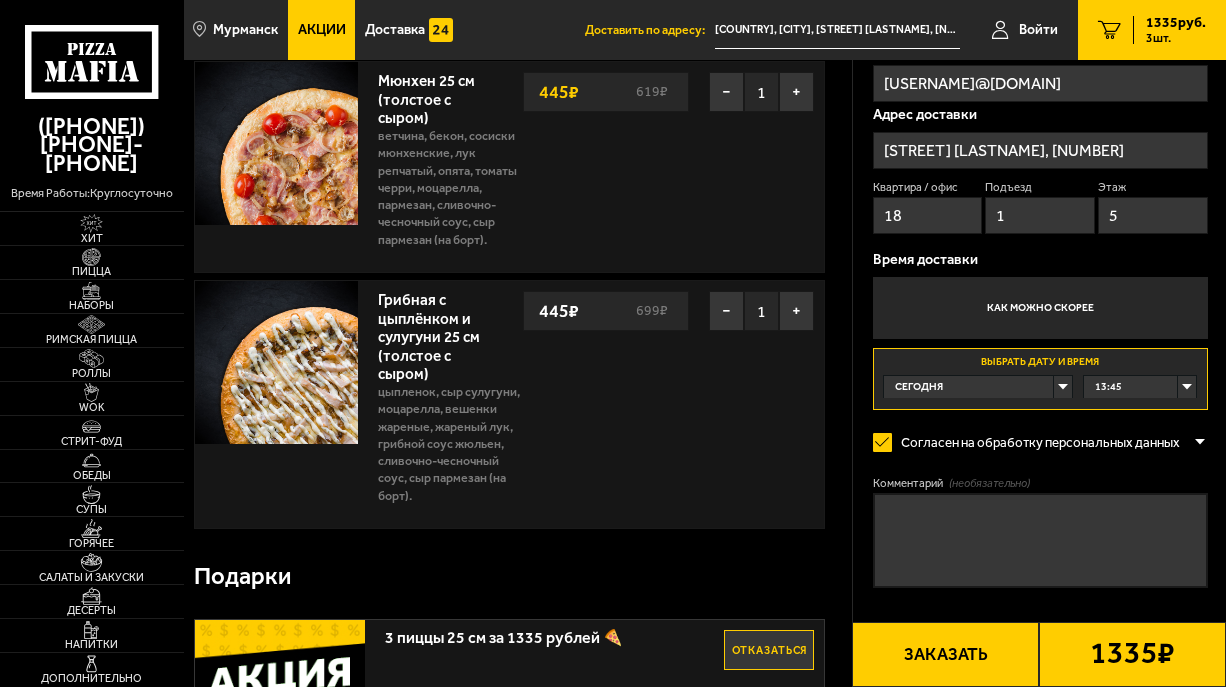 click on "13:45" at bounding box center [1140, 387] 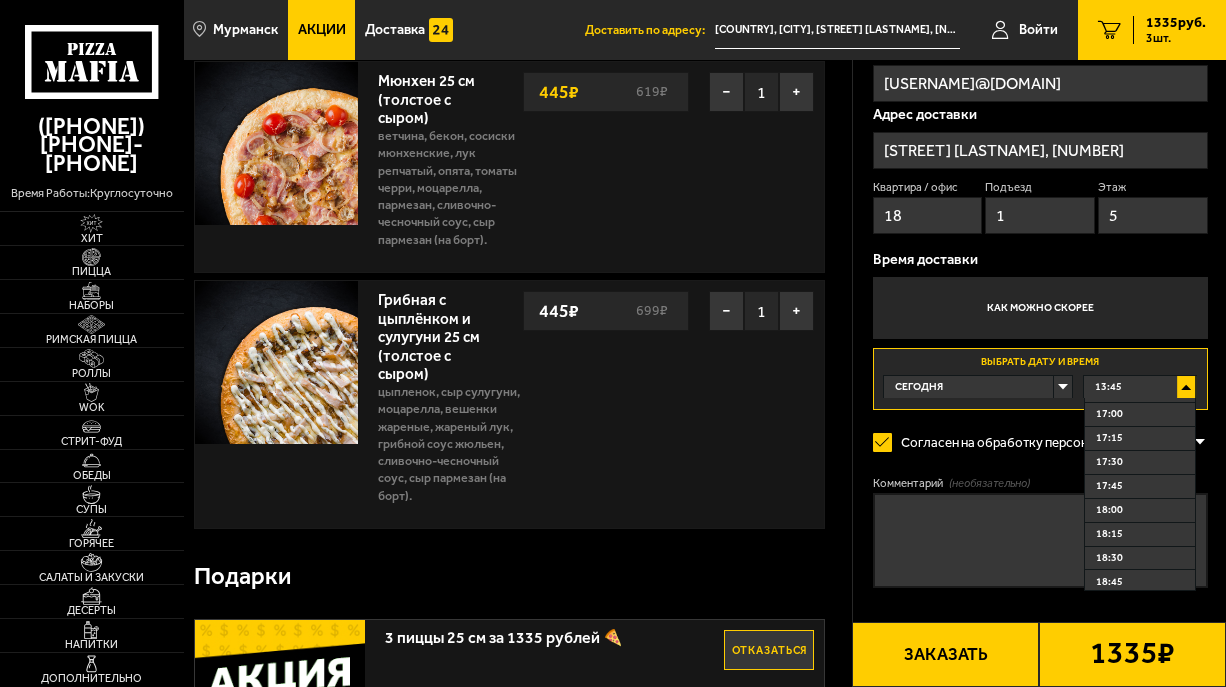 scroll, scrollTop: 400, scrollLeft: 0, axis: vertical 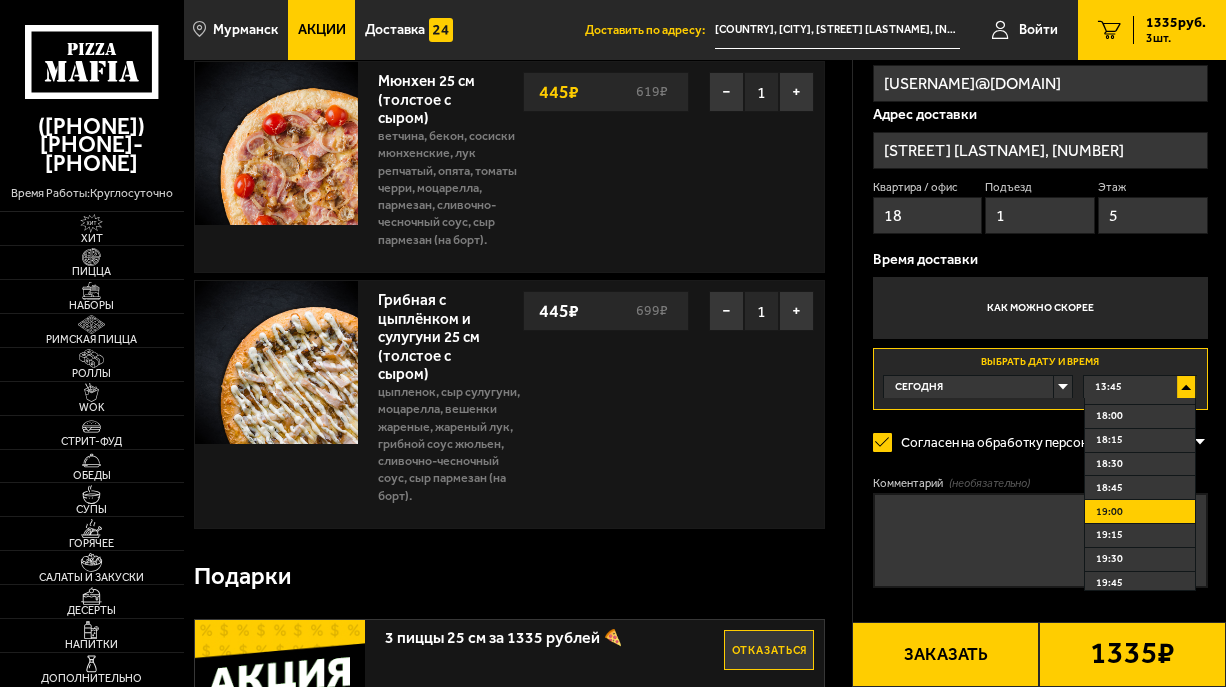 click on "19:00" at bounding box center [1140, 512] 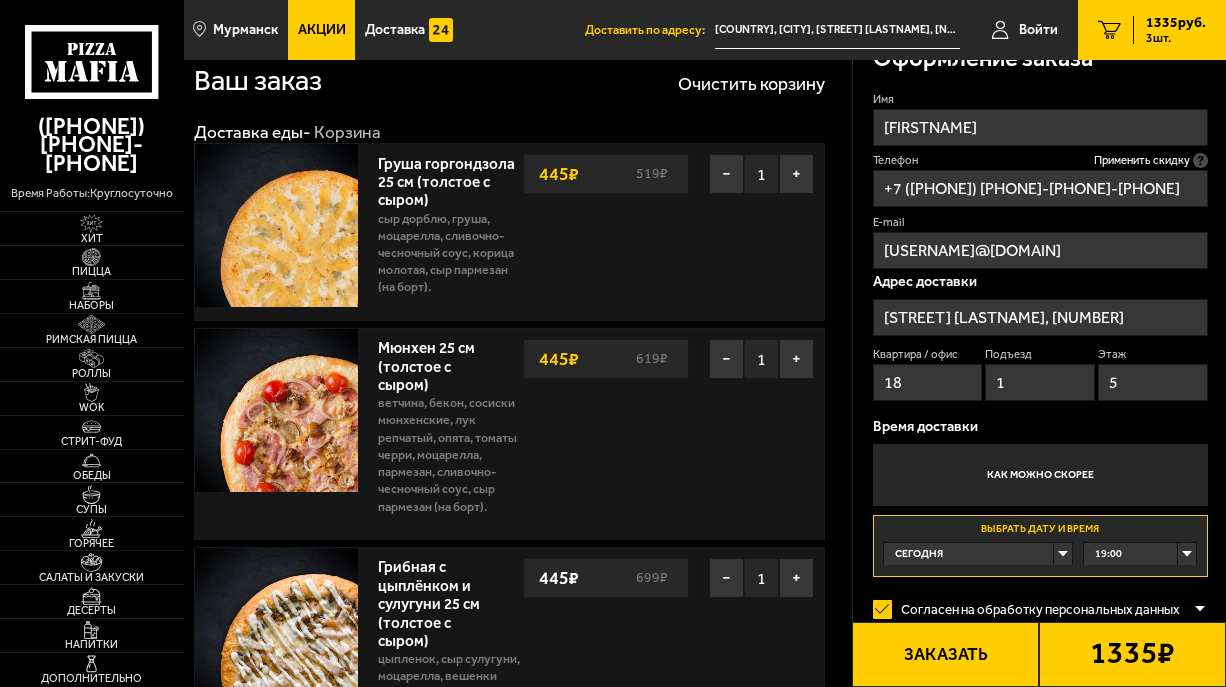 scroll, scrollTop: 0, scrollLeft: 0, axis: both 